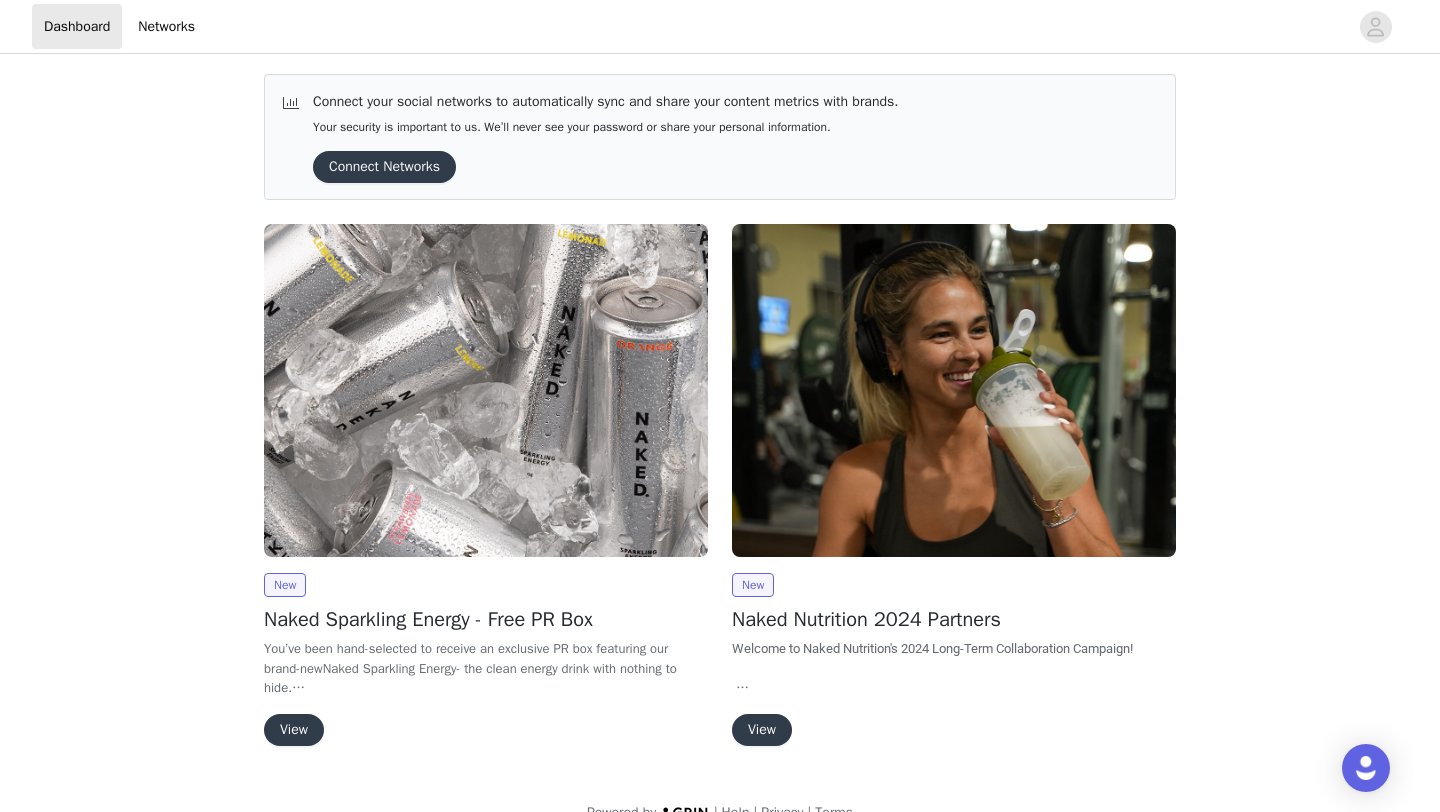 scroll, scrollTop: 34, scrollLeft: 0, axis: vertical 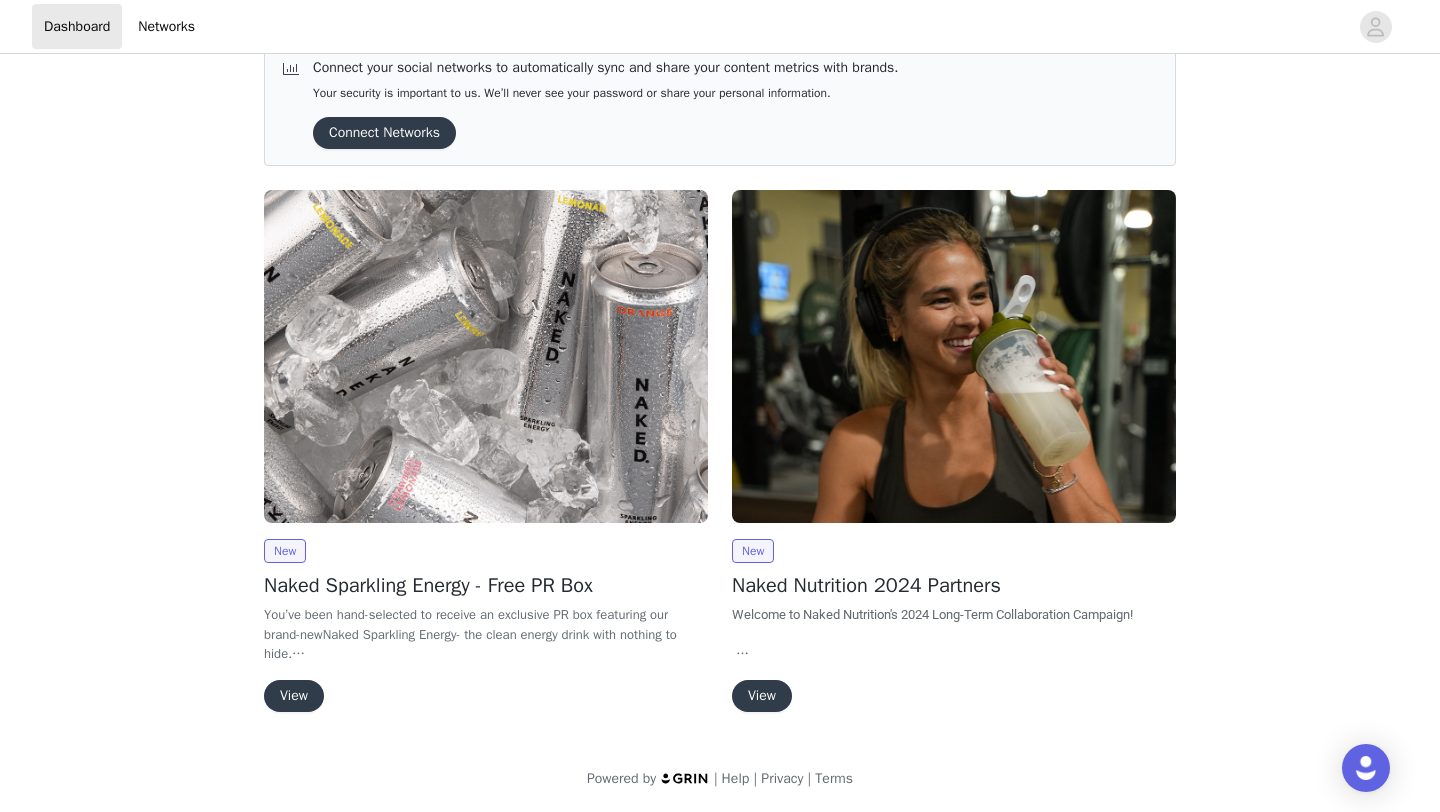 click on "View" at bounding box center (294, 696) 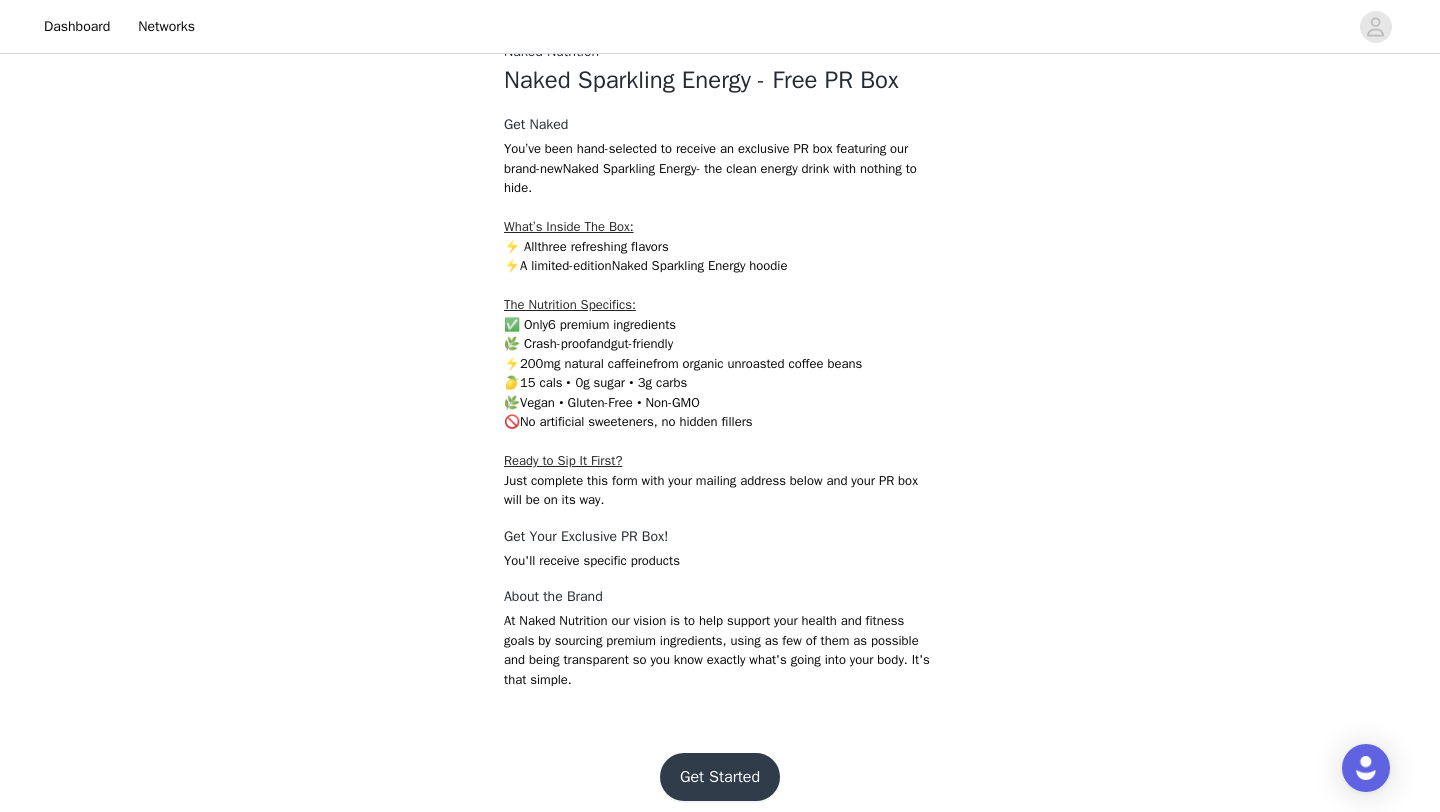 scroll, scrollTop: 446, scrollLeft: 0, axis: vertical 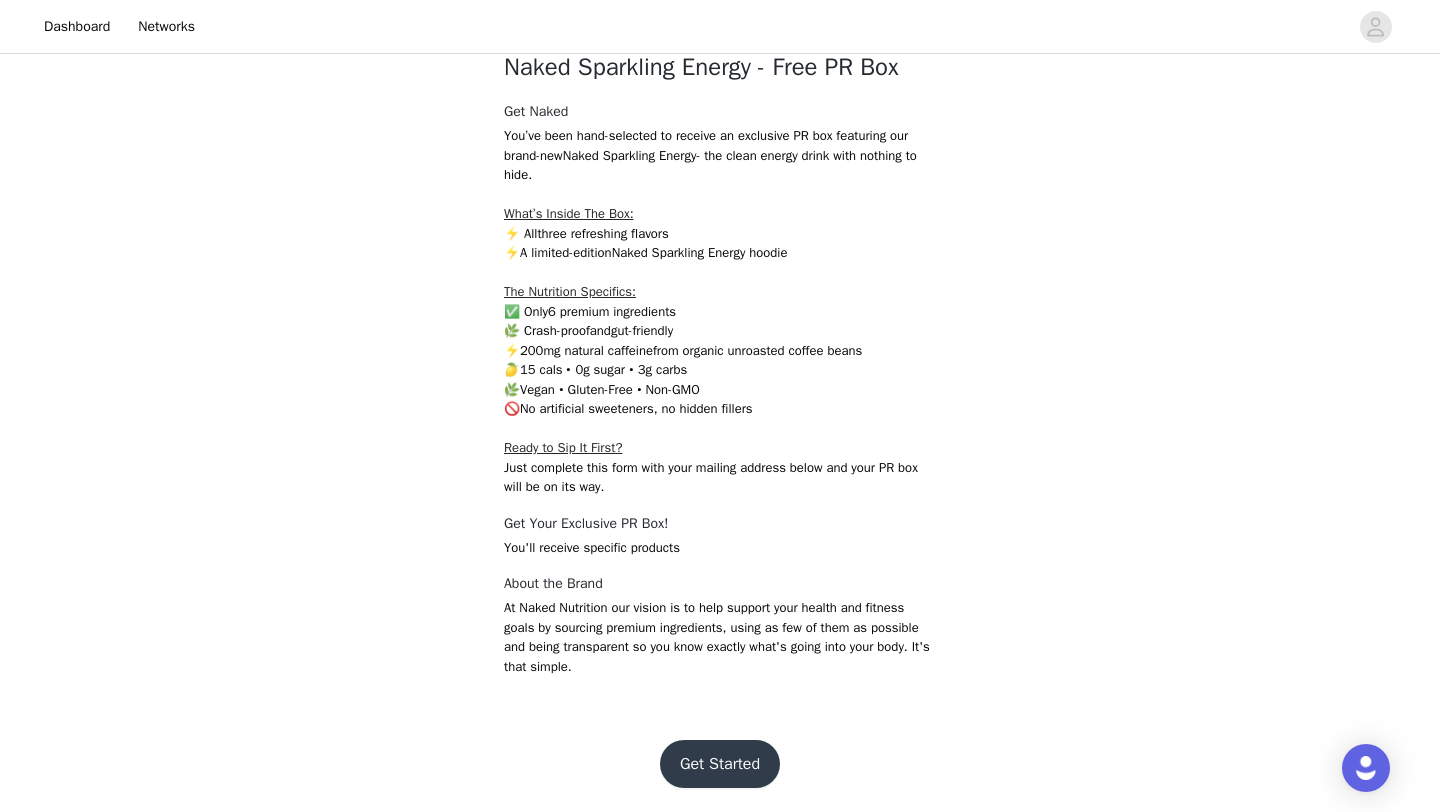 click on "Get Started" at bounding box center (720, 764) 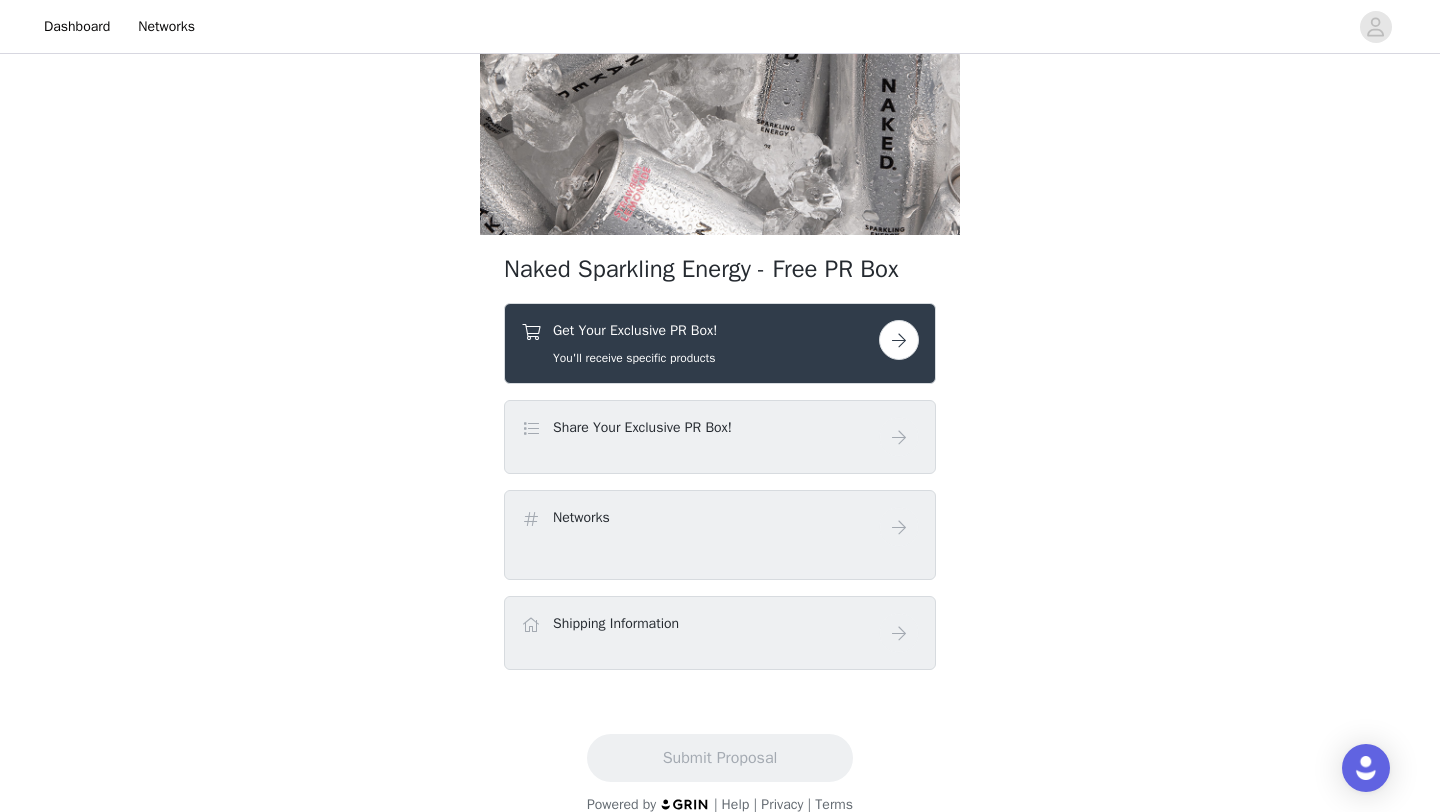 scroll, scrollTop: 210, scrollLeft: 0, axis: vertical 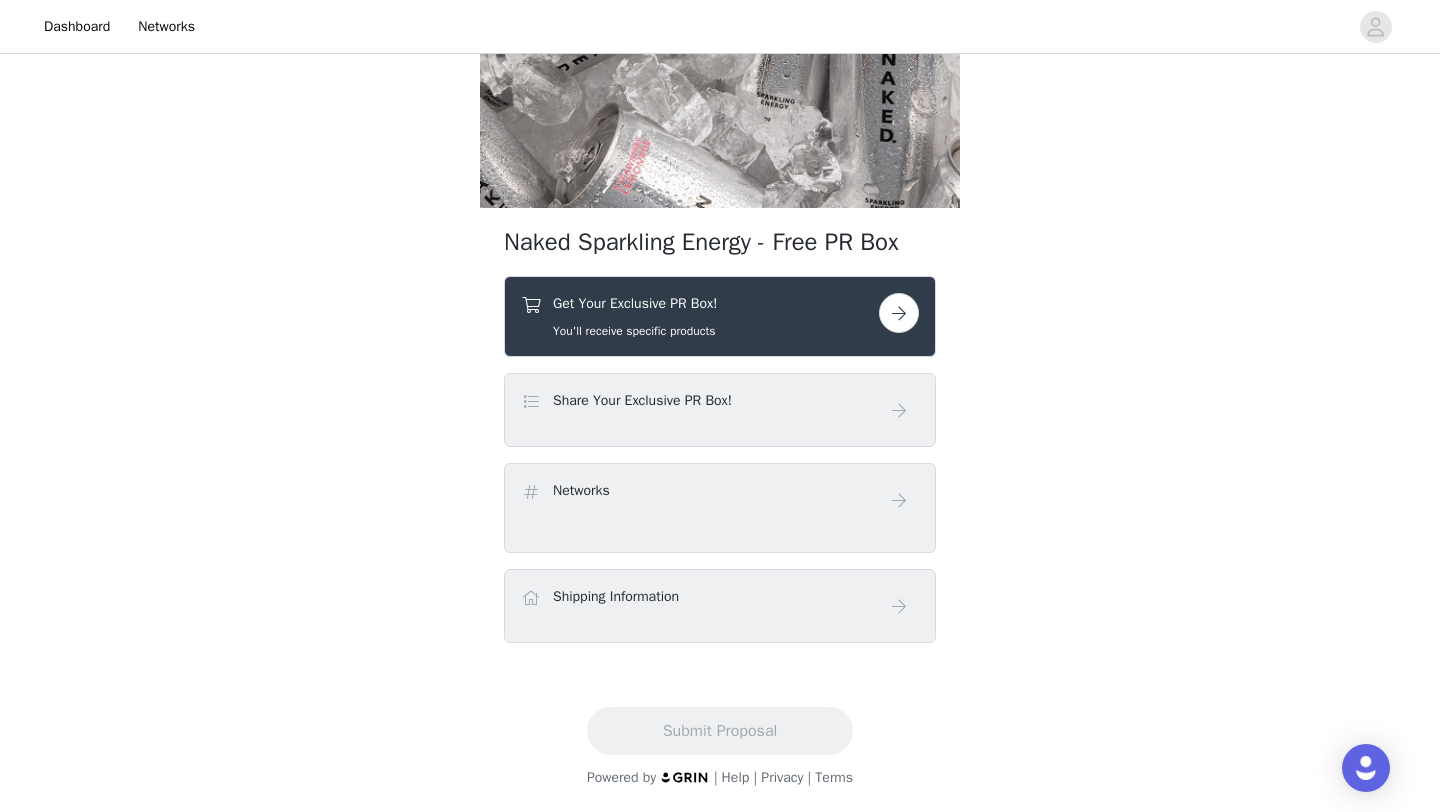 click at bounding box center (899, 313) 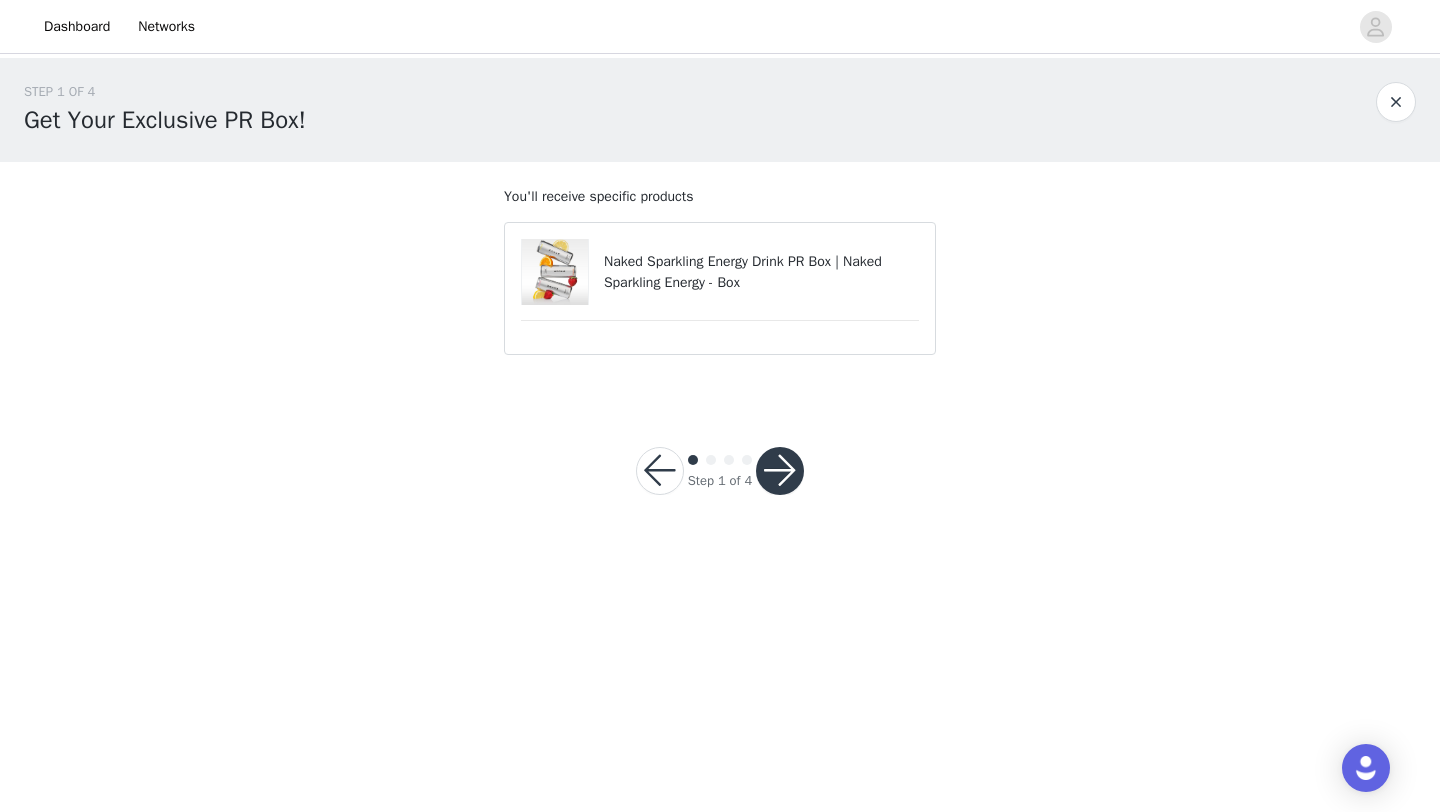 click on "Naked Sparkling Energy Drink PR Box | Naked Sparkling Energy - Box" at bounding box center [761, 272] 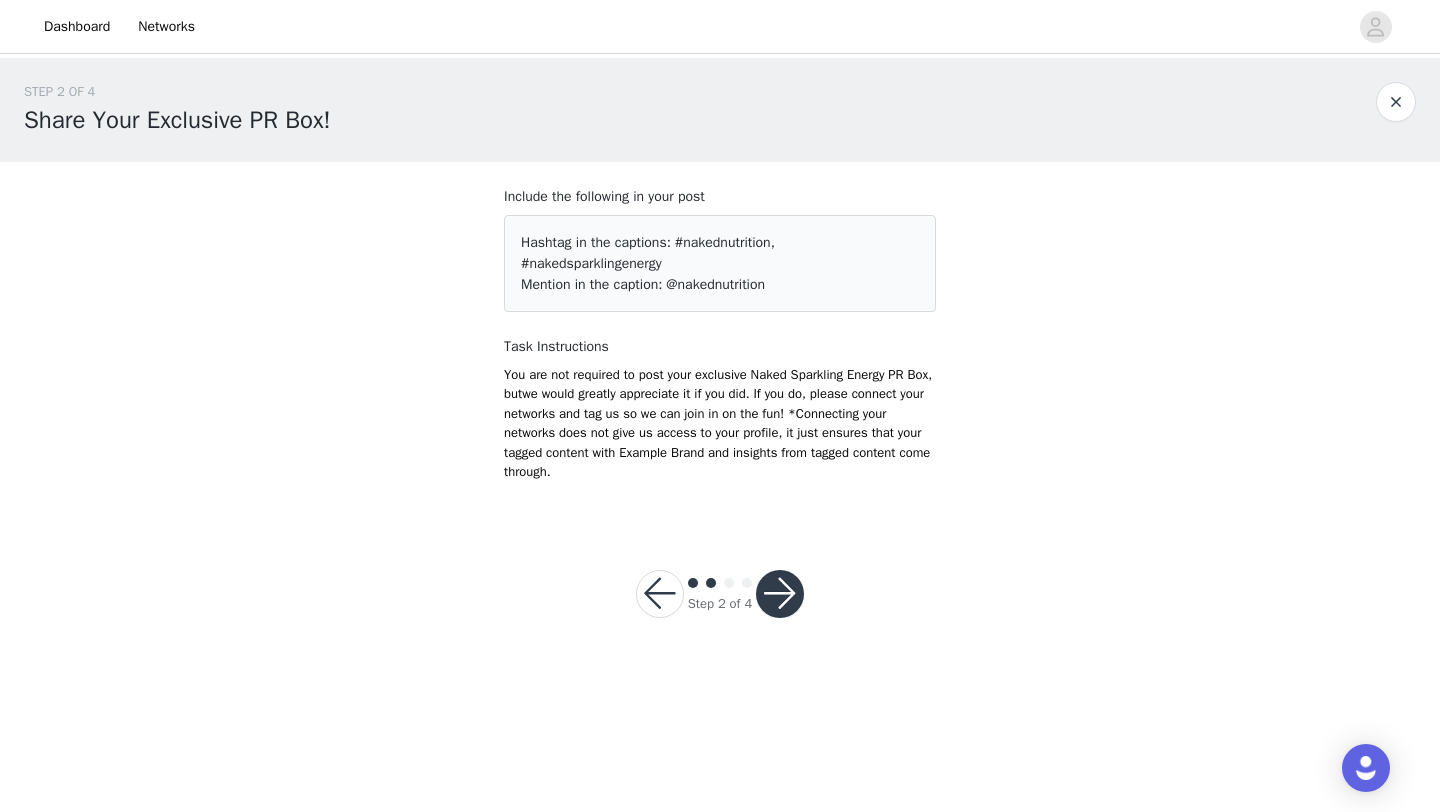 click at bounding box center [780, 594] 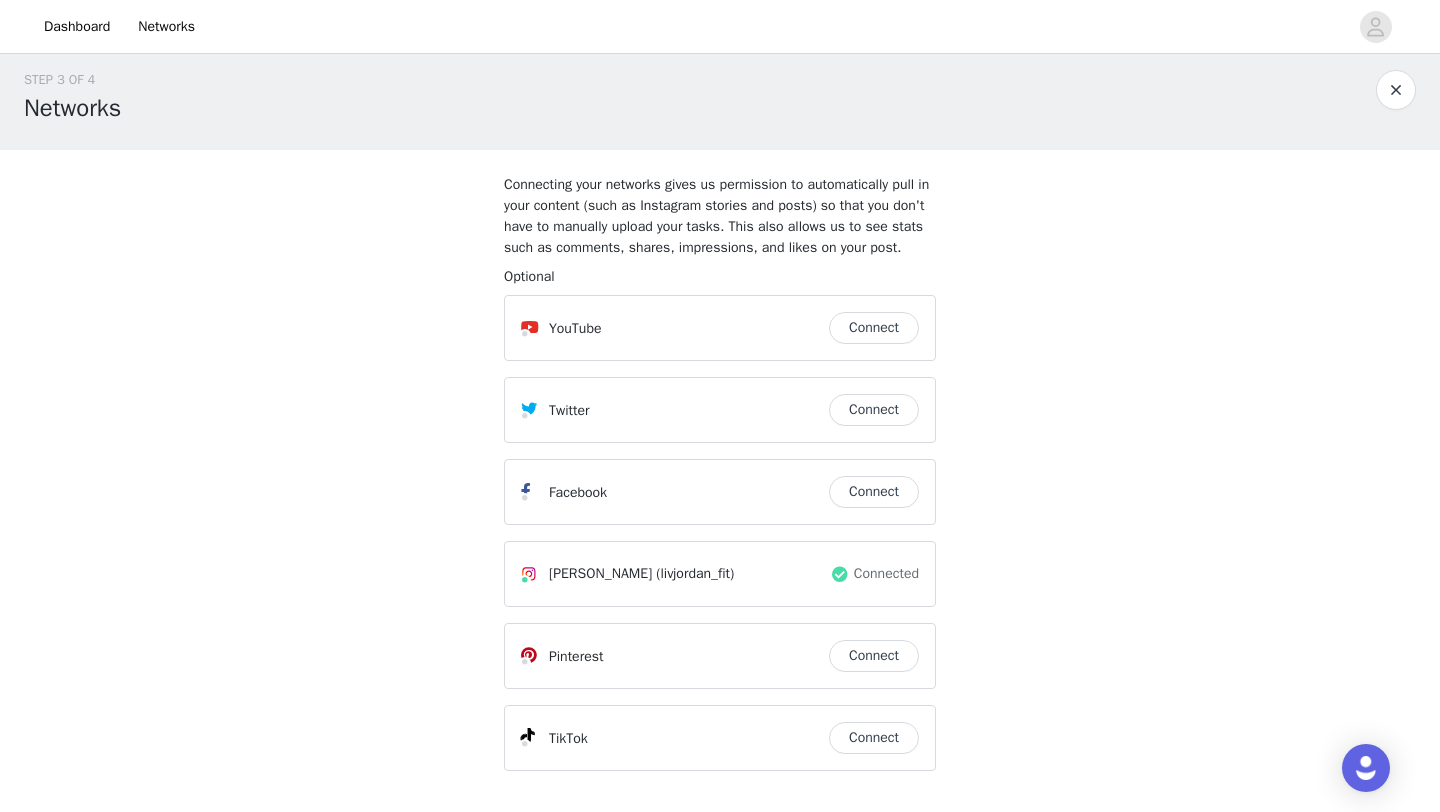 scroll, scrollTop: 175, scrollLeft: 0, axis: vertical 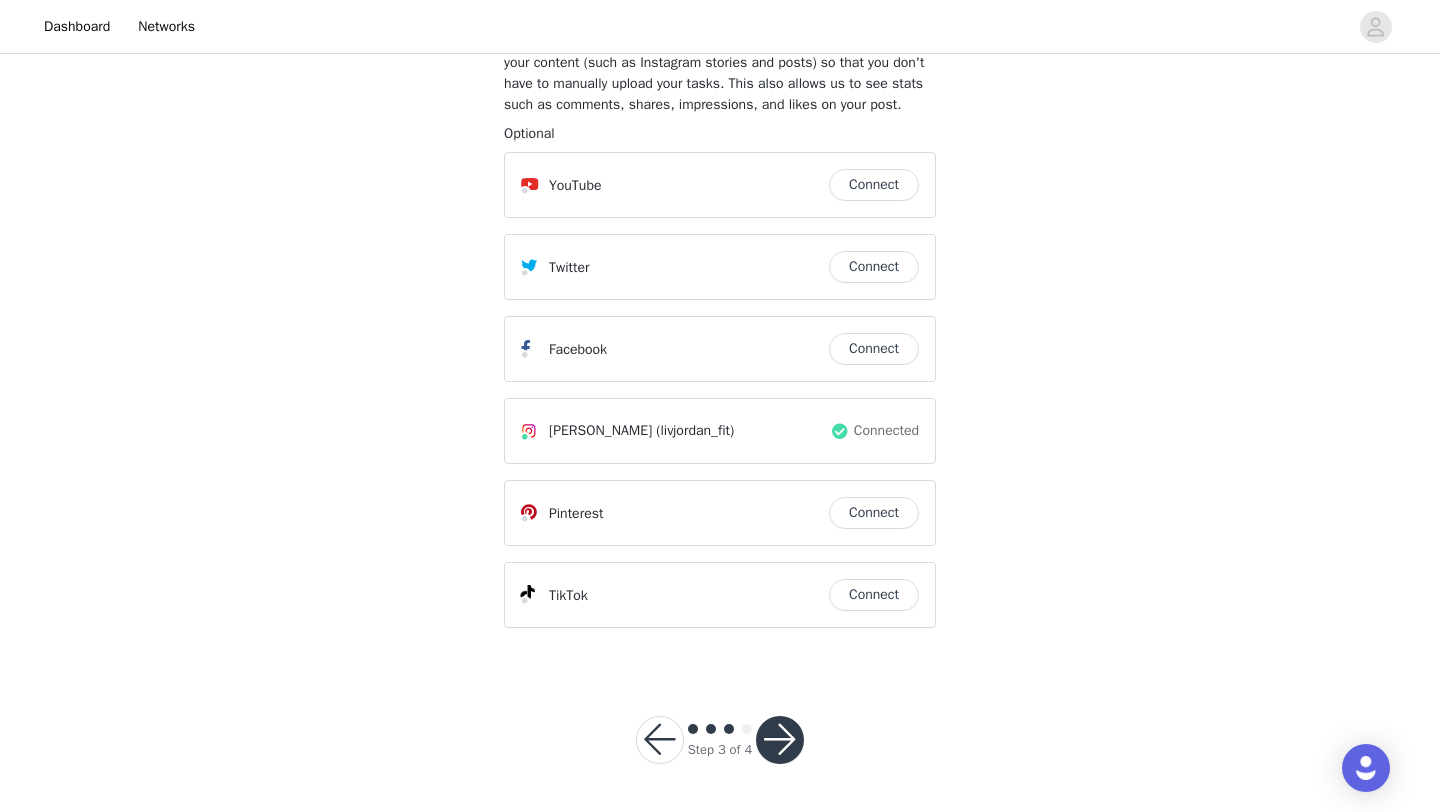 click at bounding box center (780, 740) 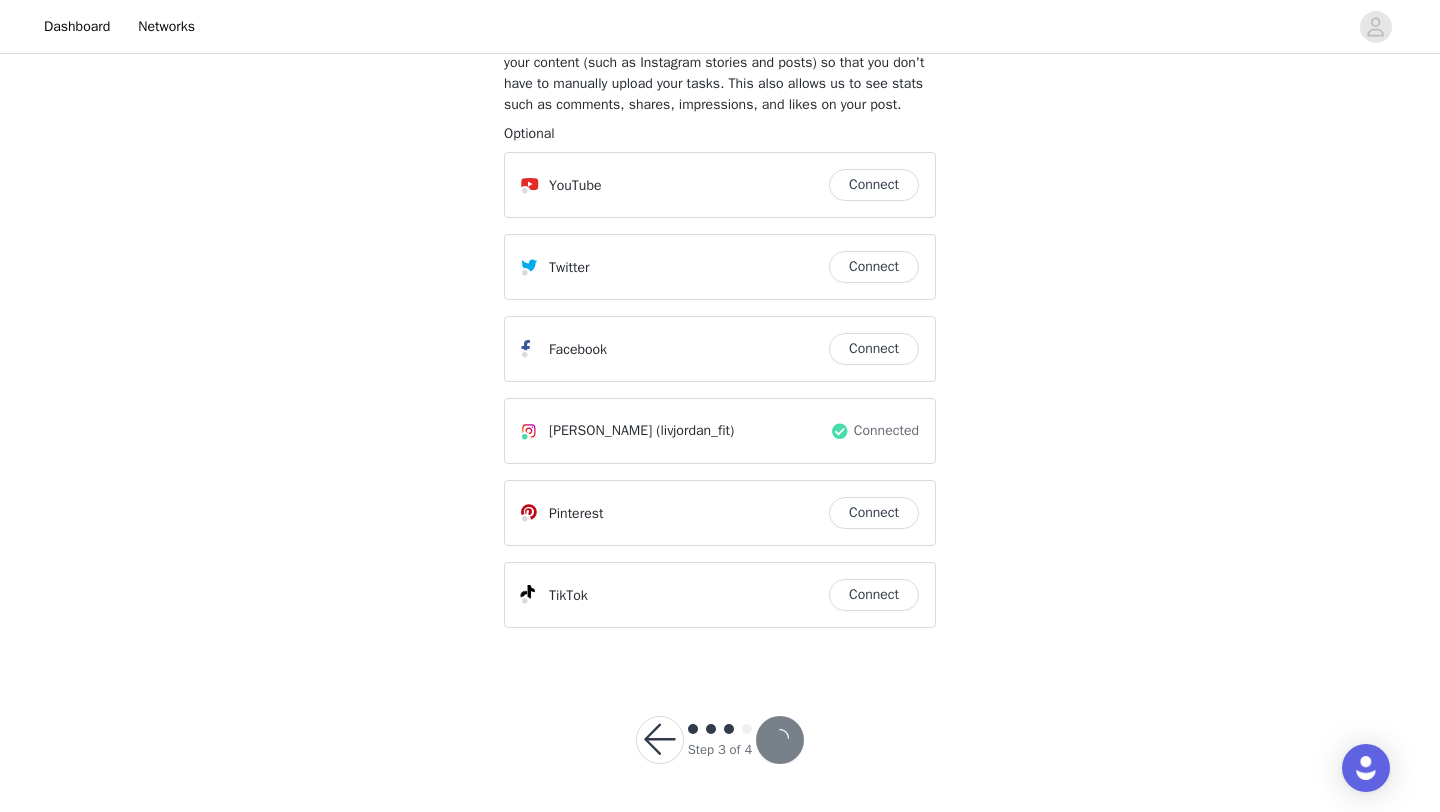 scroll, scrollTop: 0, scrollLeft: 0, axis: both 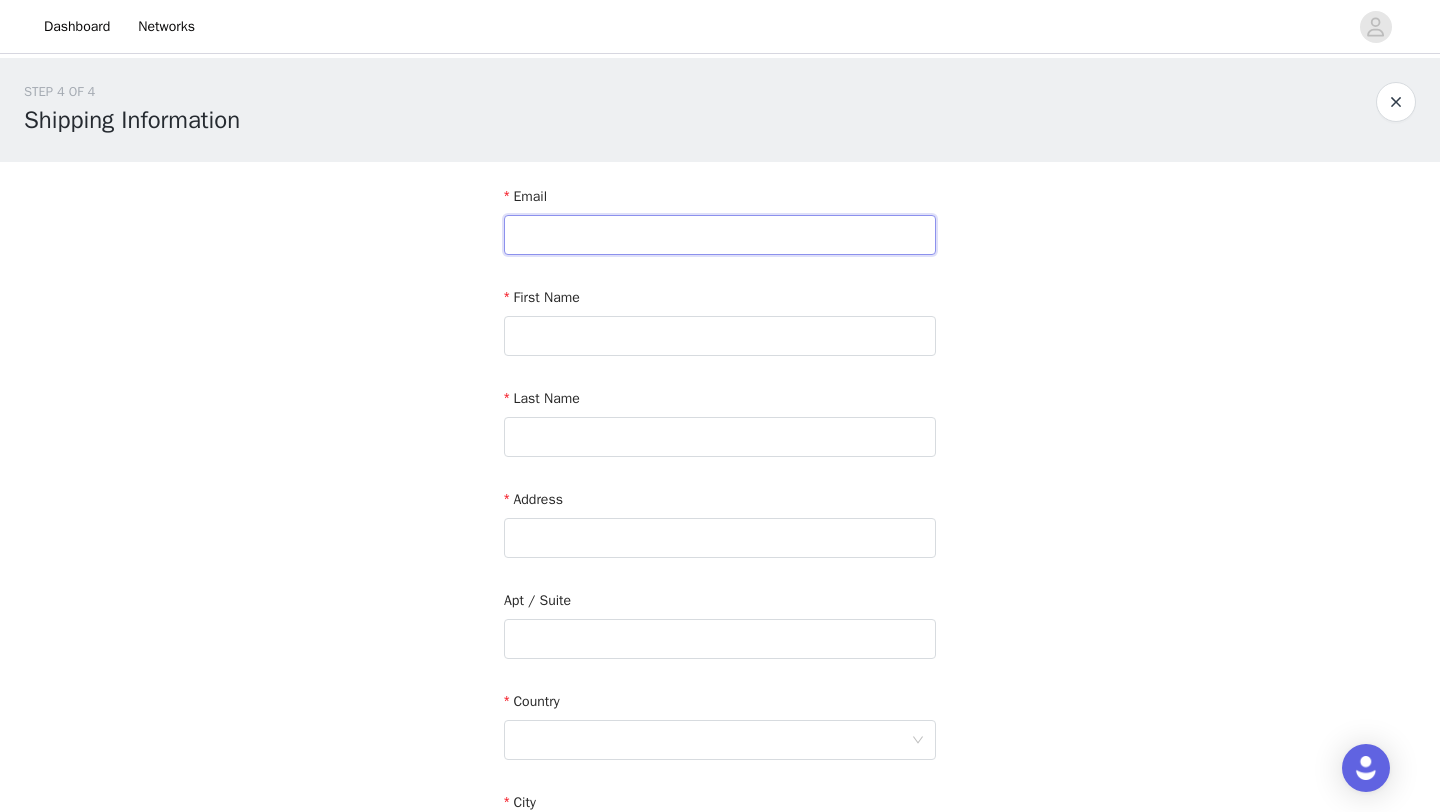 click at bounding box center (720, 235) 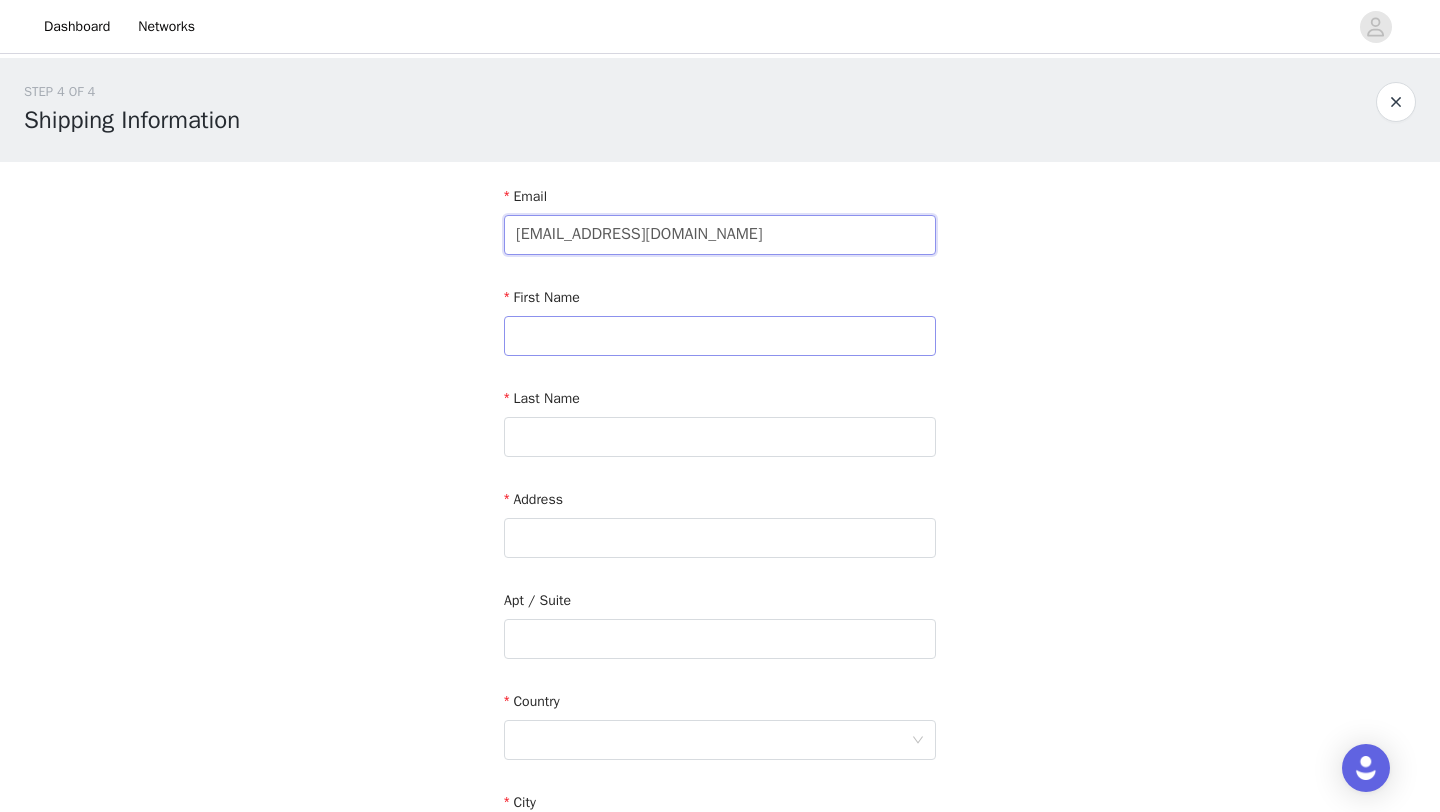 type on "[EMAIL_ADDRESS][DOMAIN_NAME]" 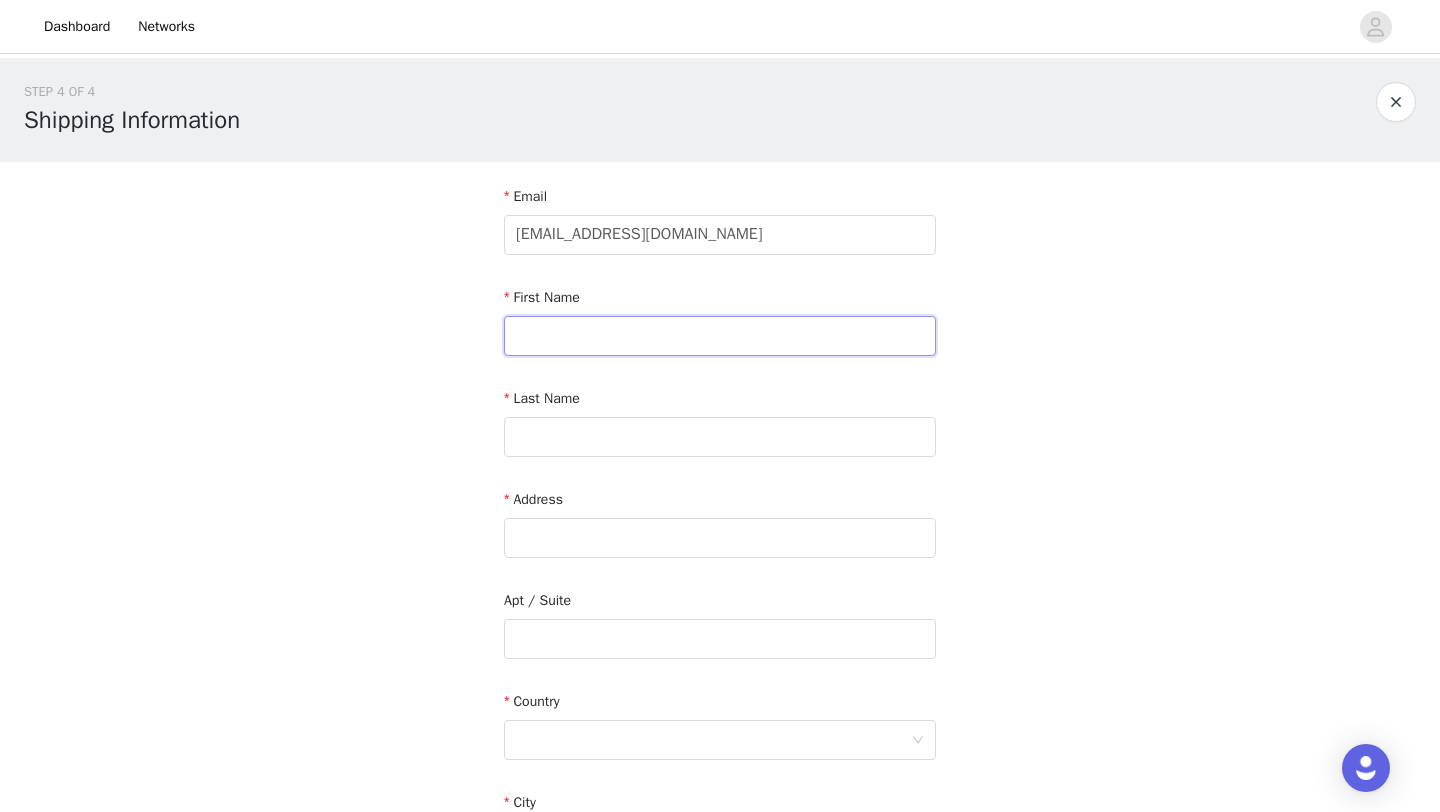 click at bounding box center (720, 336) 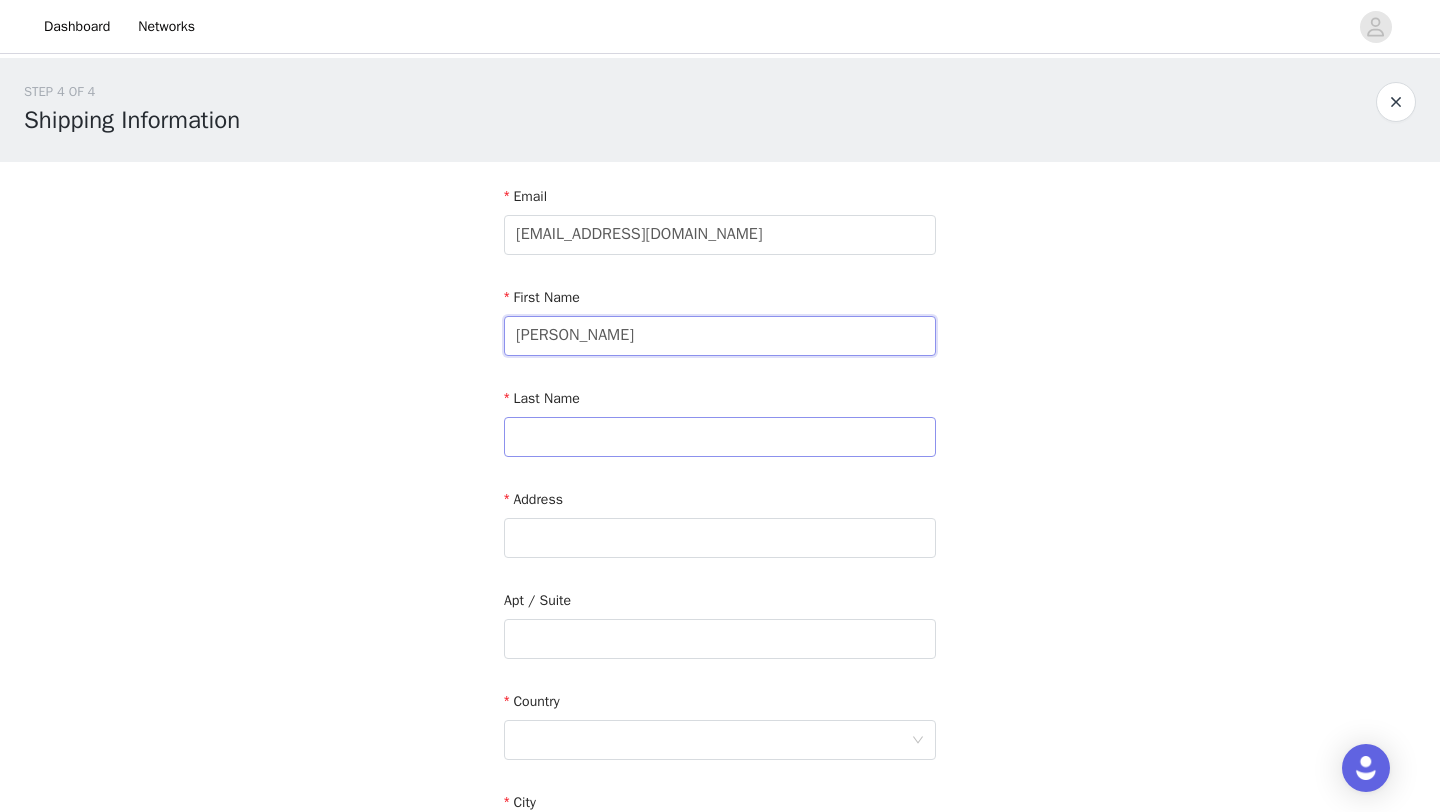 type on "[PERSON_NAME]" 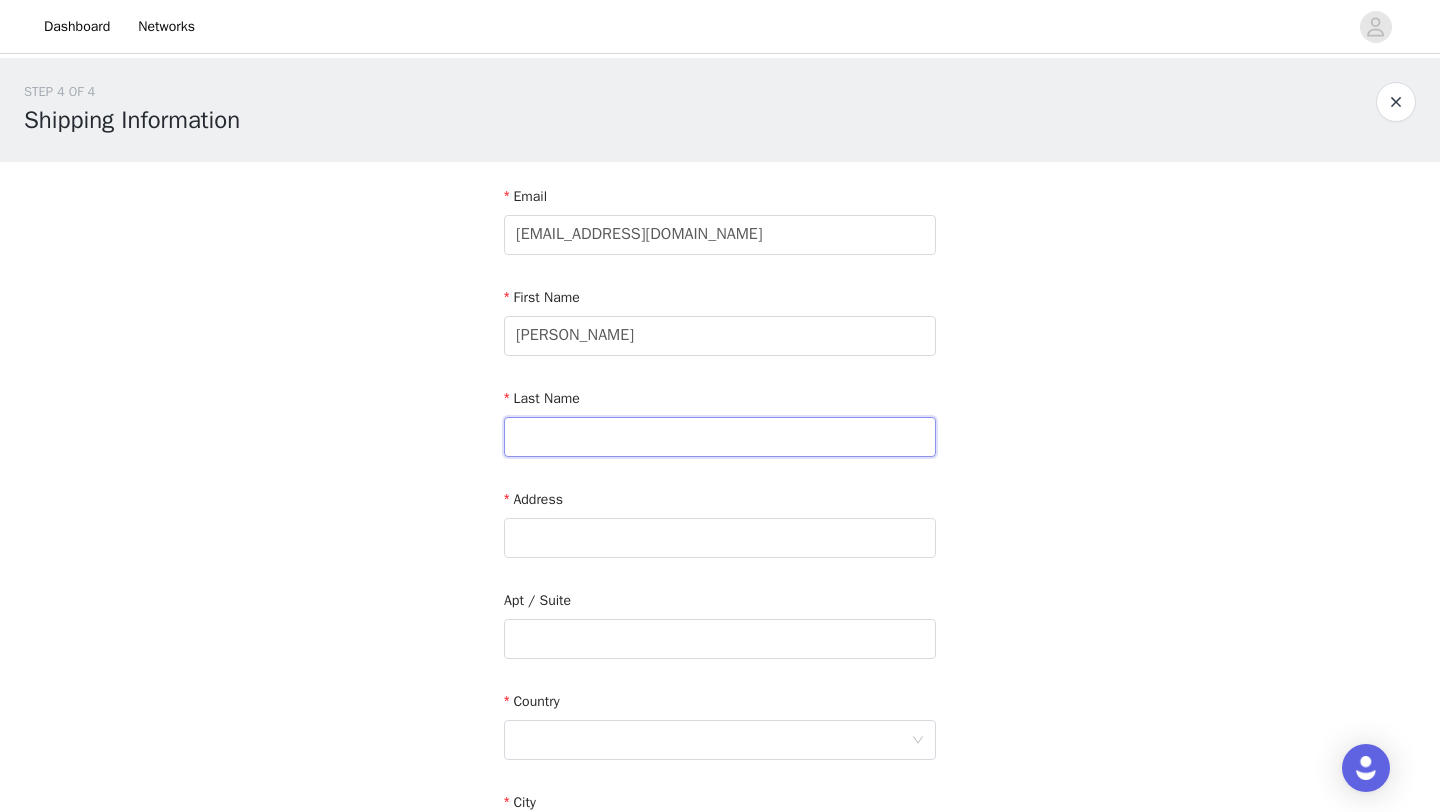 click at bounding box center (720, 437) 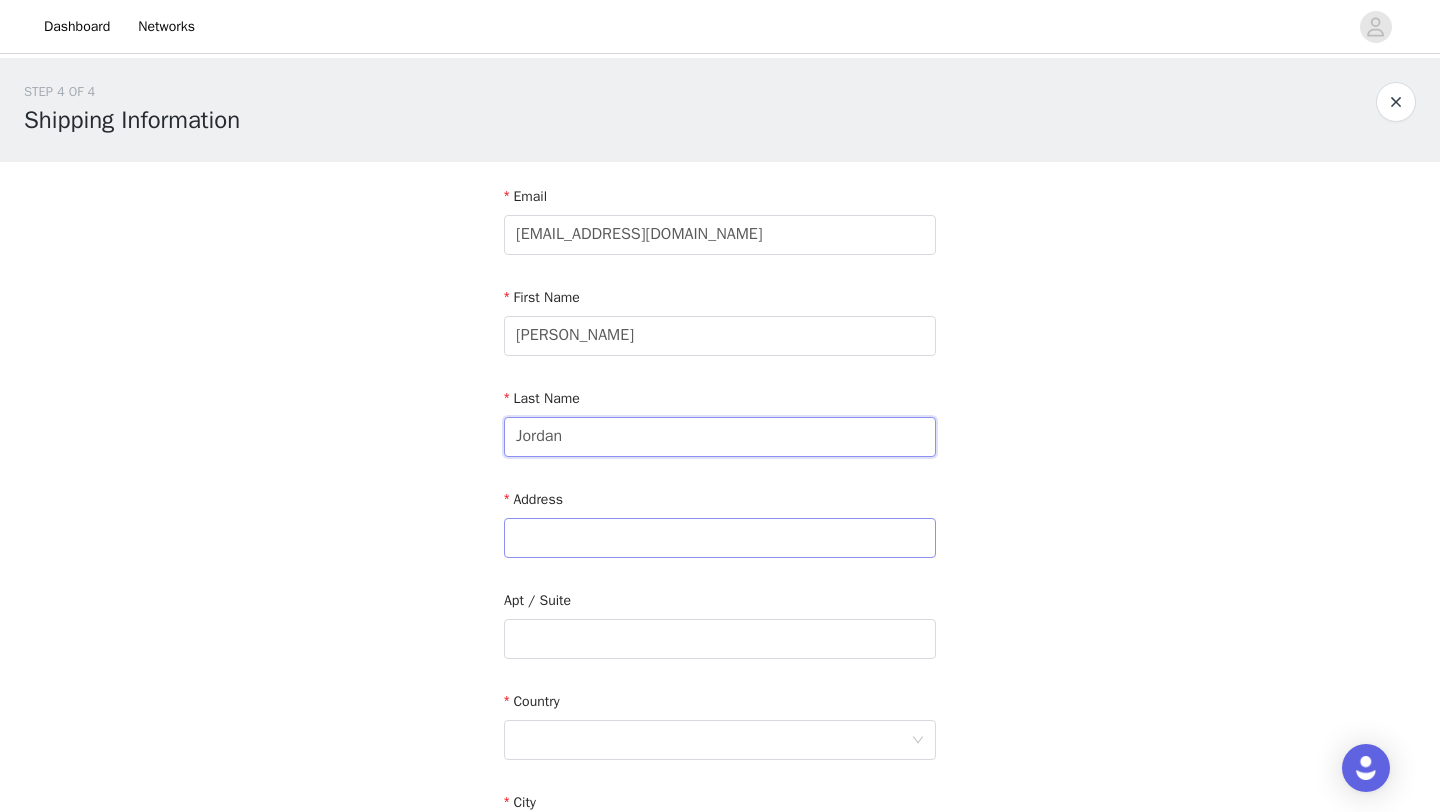 type on "Jordan" 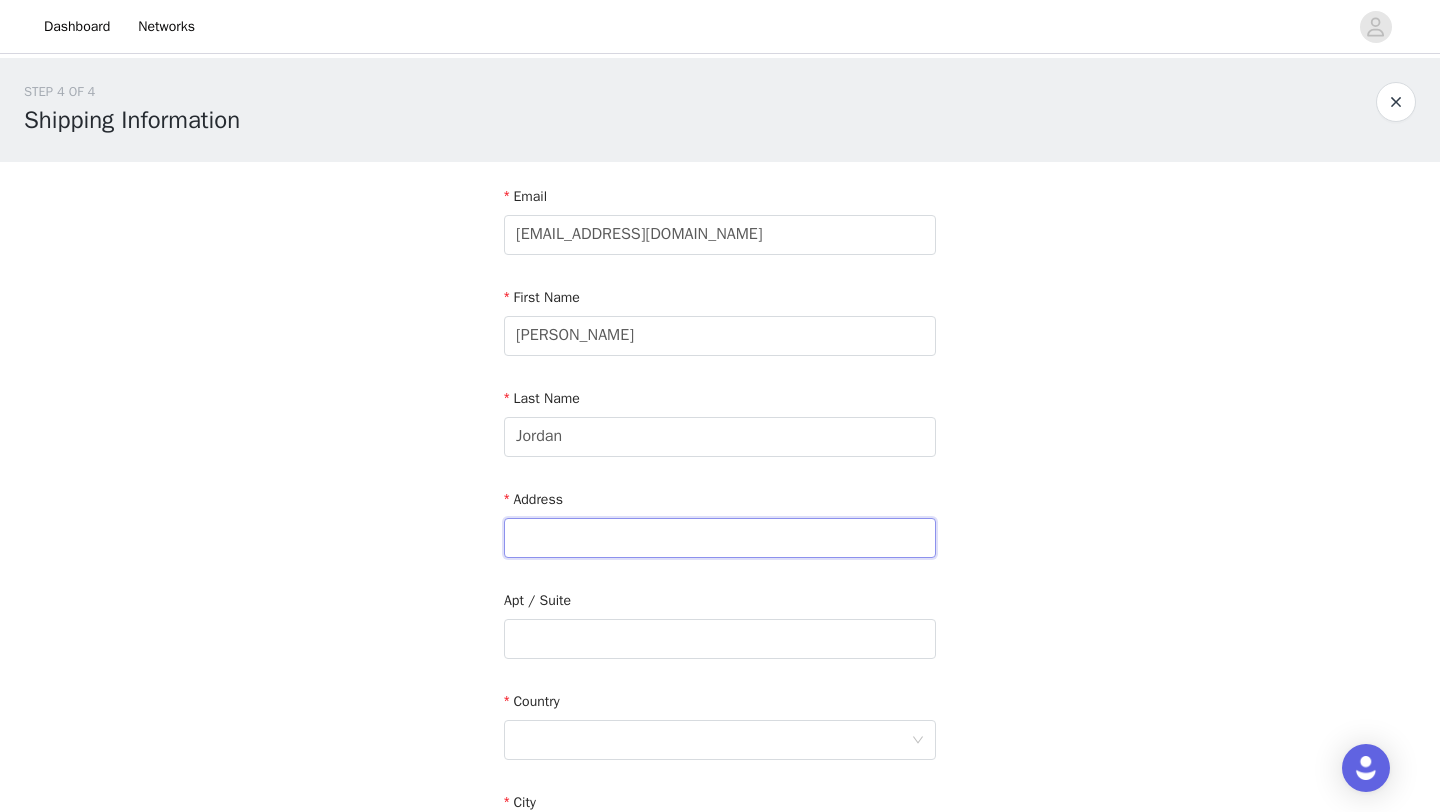 click at bounding box center (720, 538) 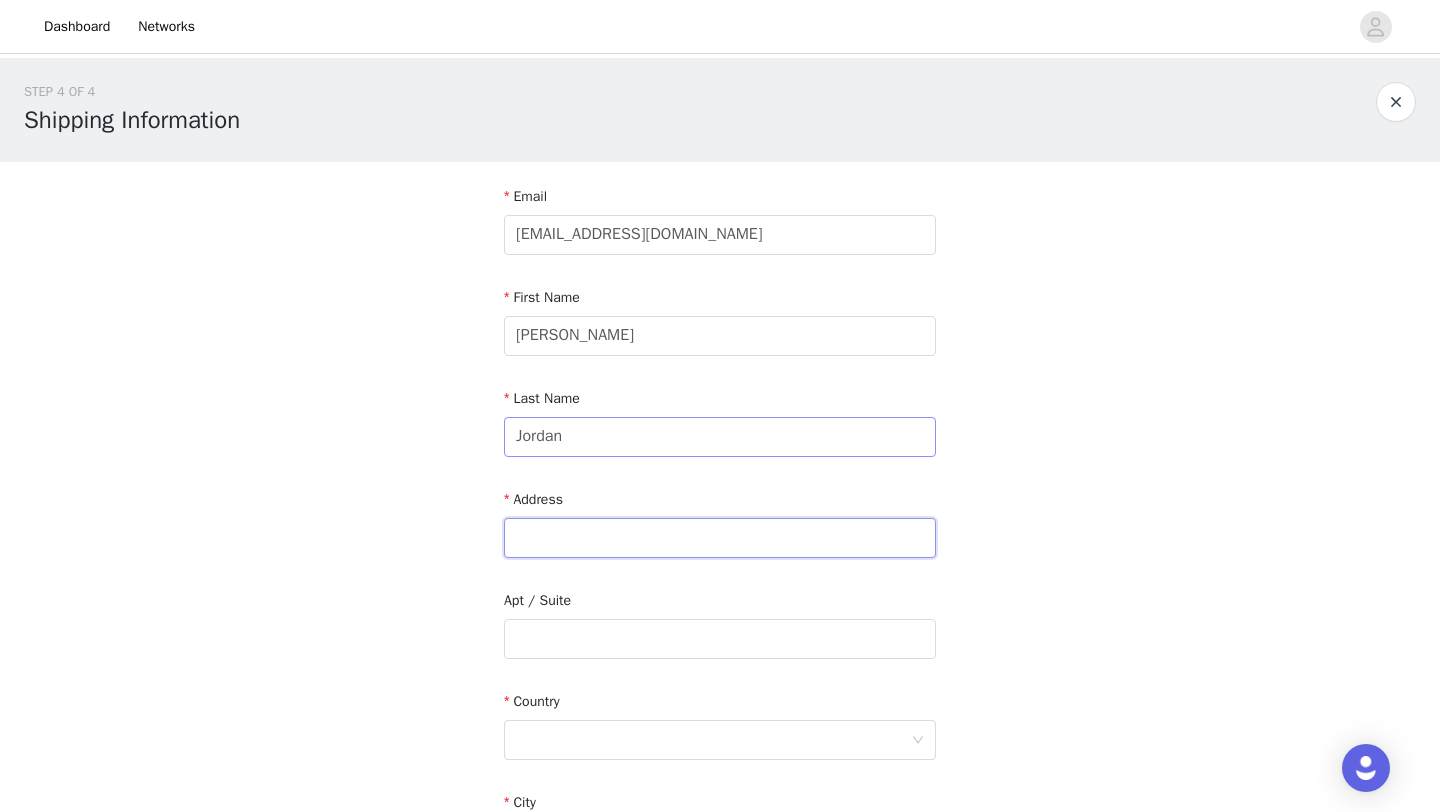 paste on "[STREET_ADDRESS]" 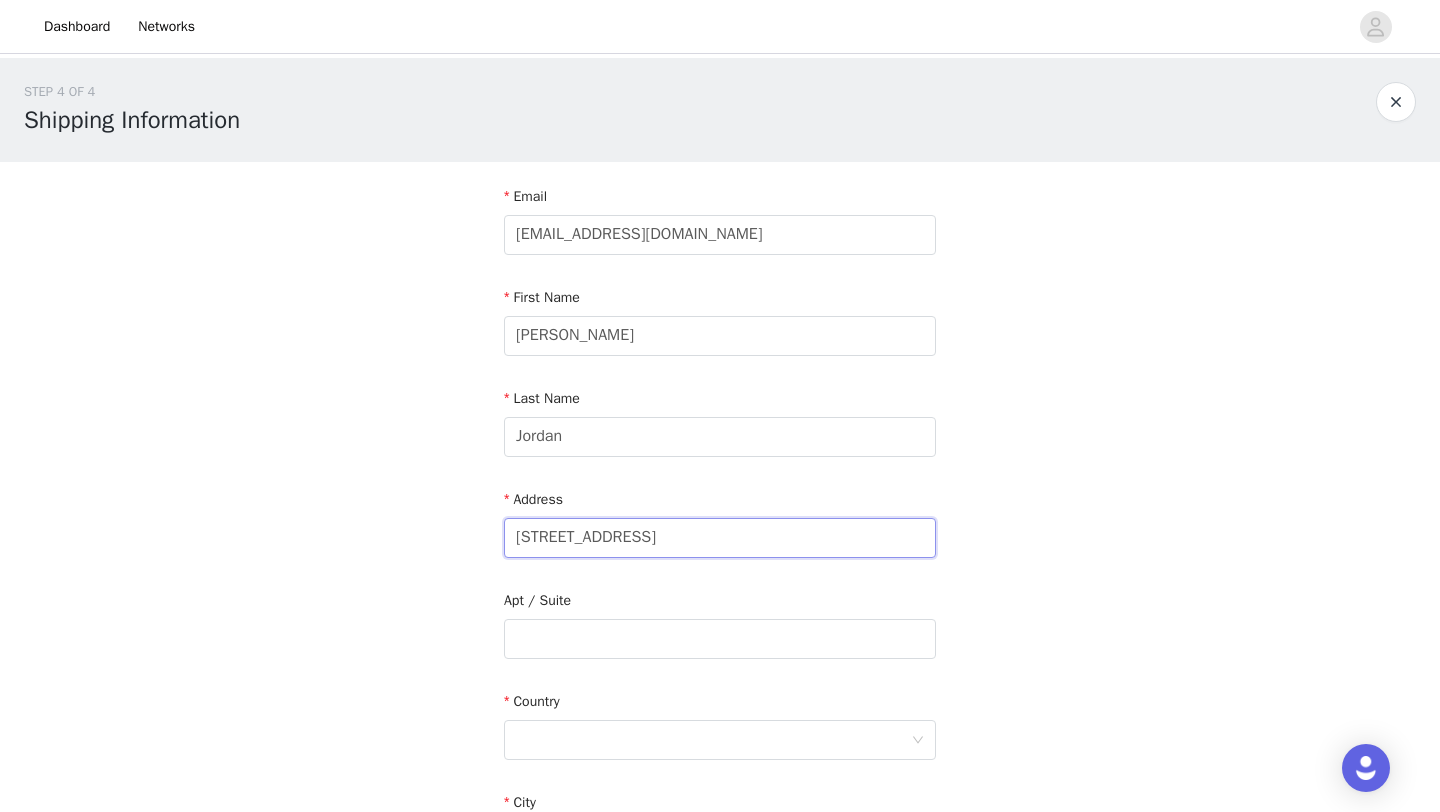type on "[STREET_ADDRESS]" 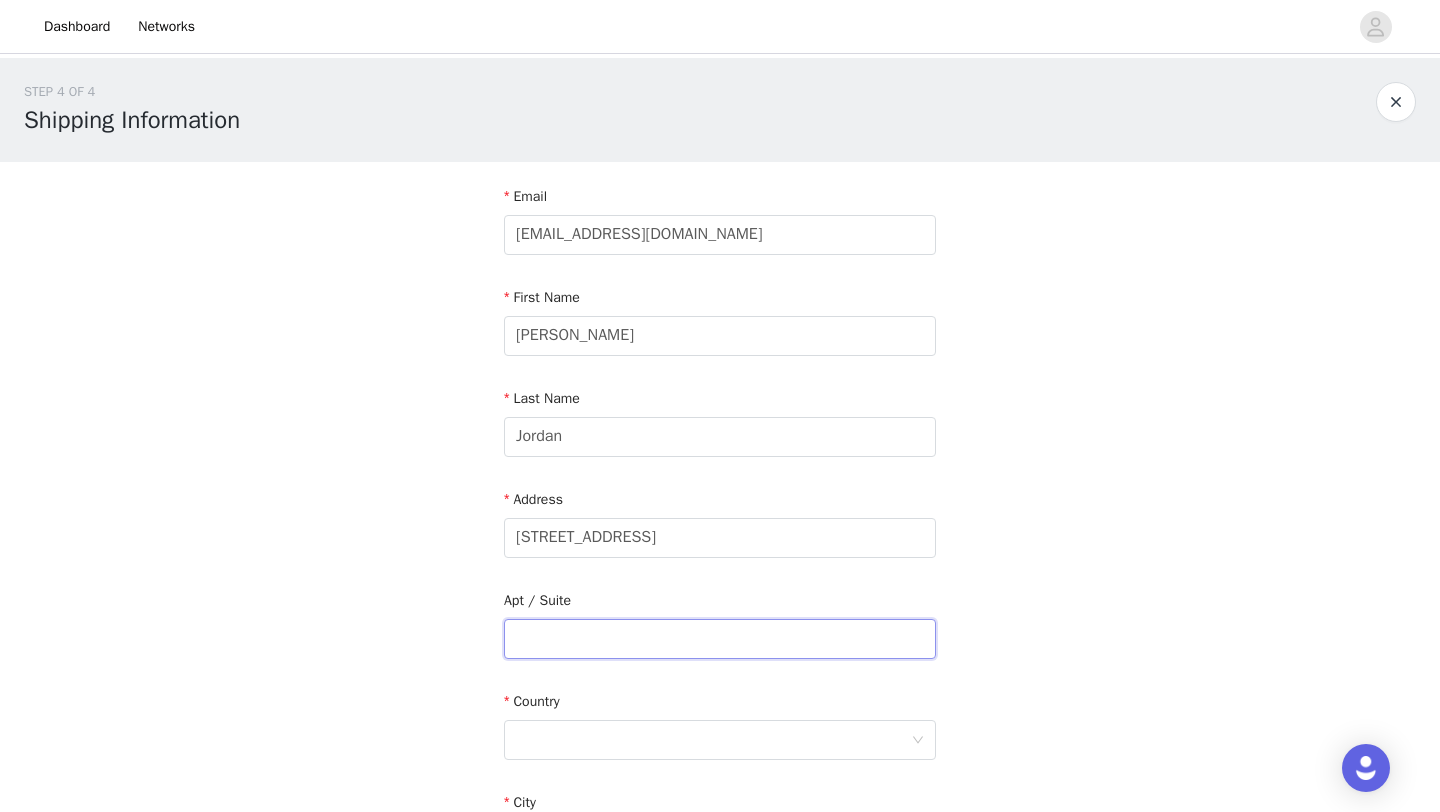 click at bounding box center [720, 639] 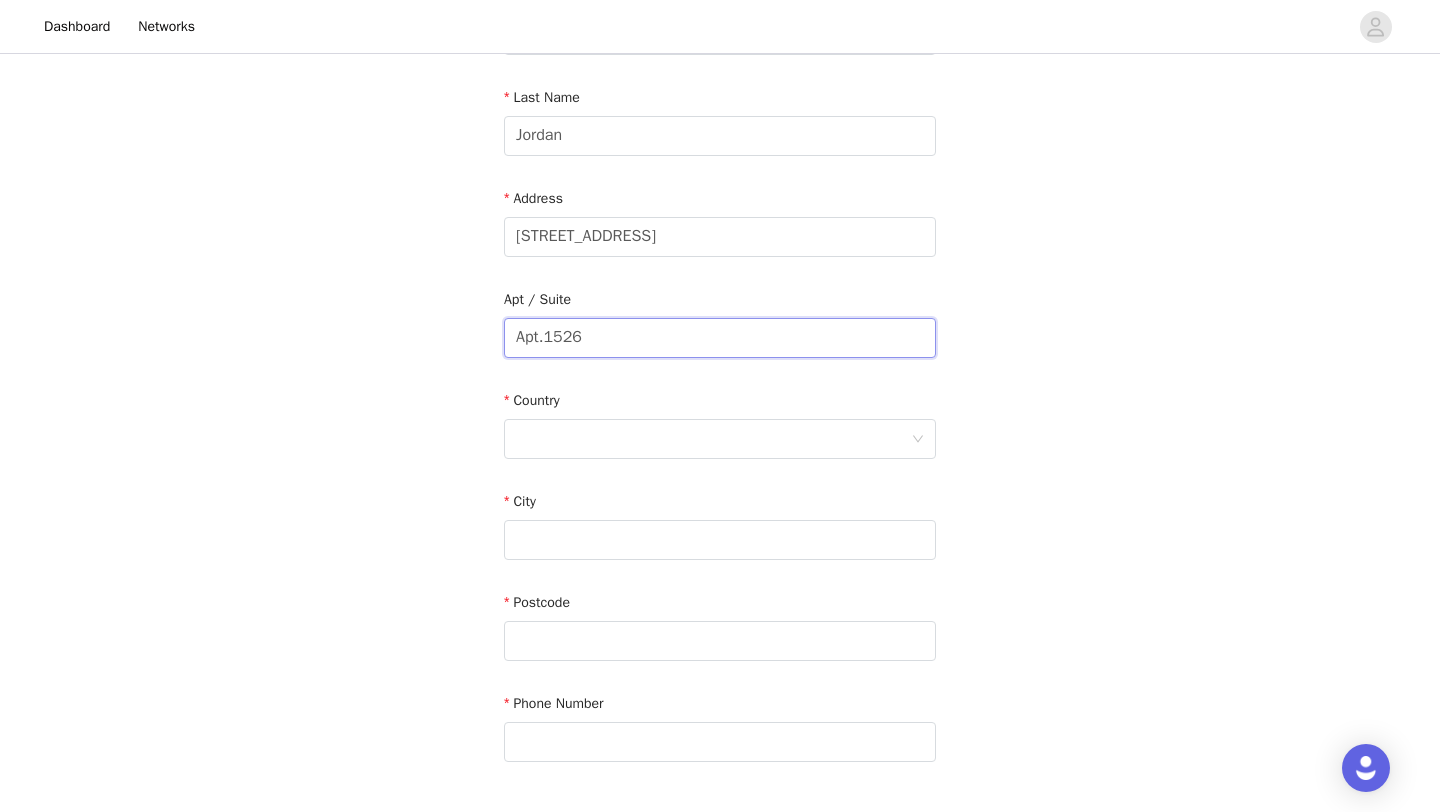 scroll, scrollTop: 313, scrollLeft: 0, axis: vertical 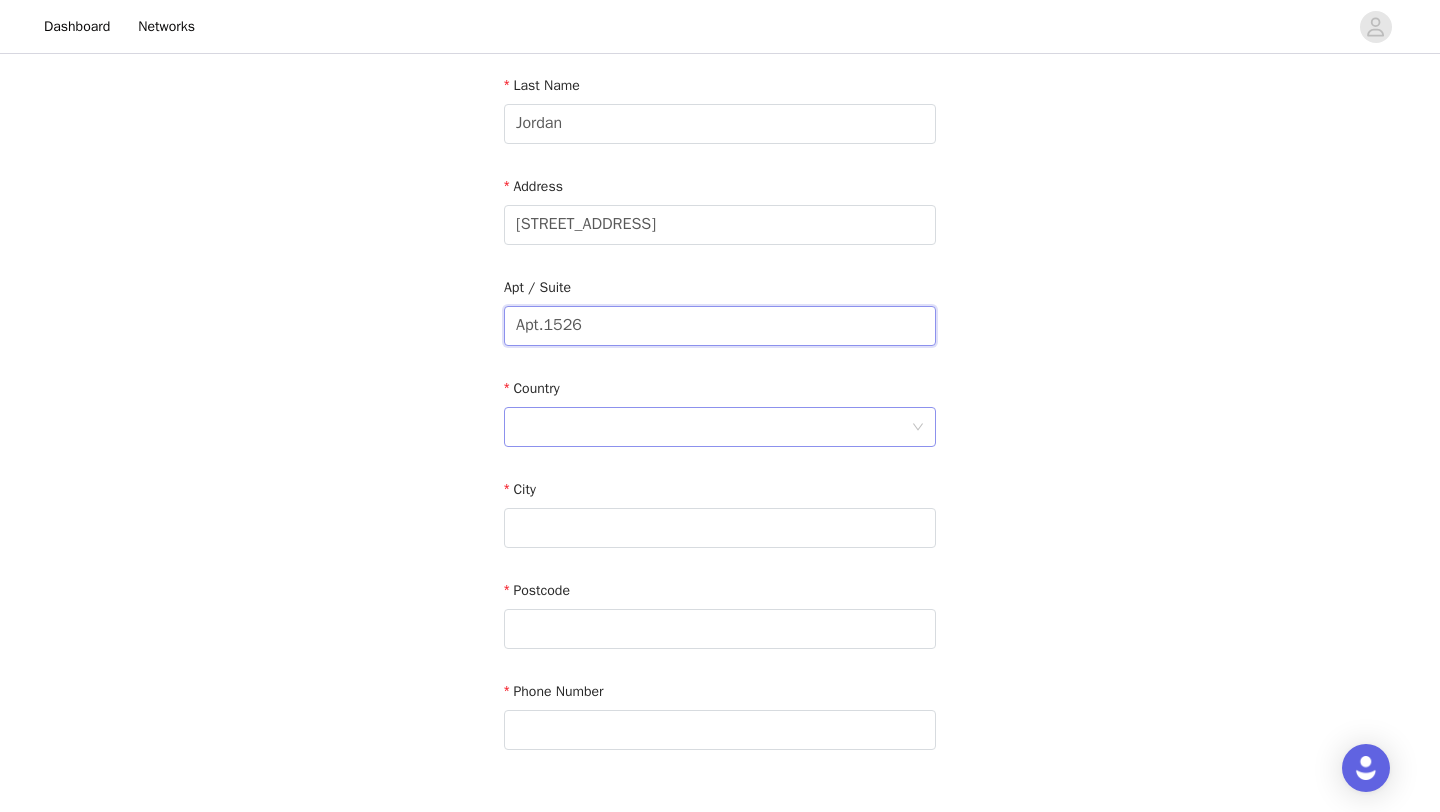 type on "Apt.1526" 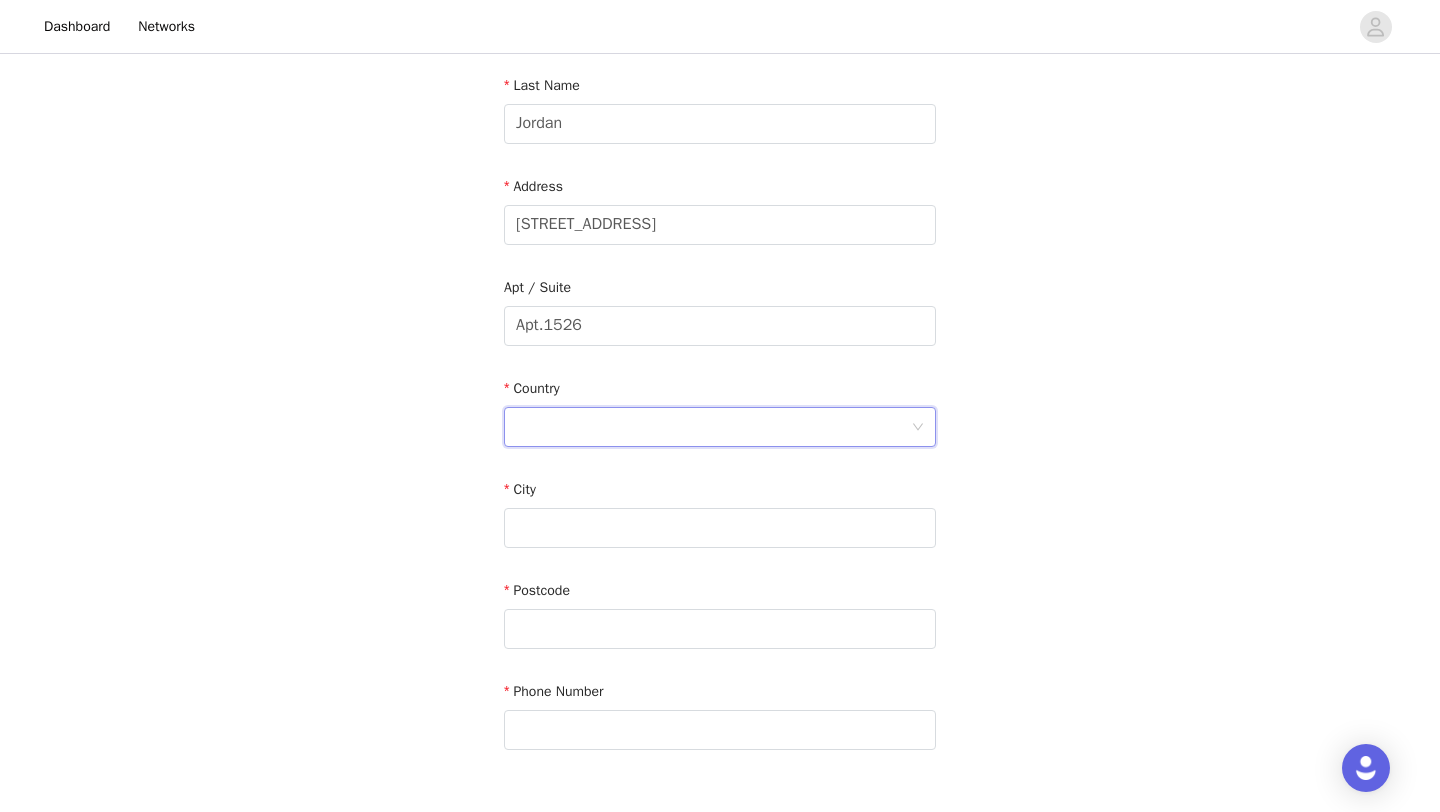 click at bounding box center (713, 427) 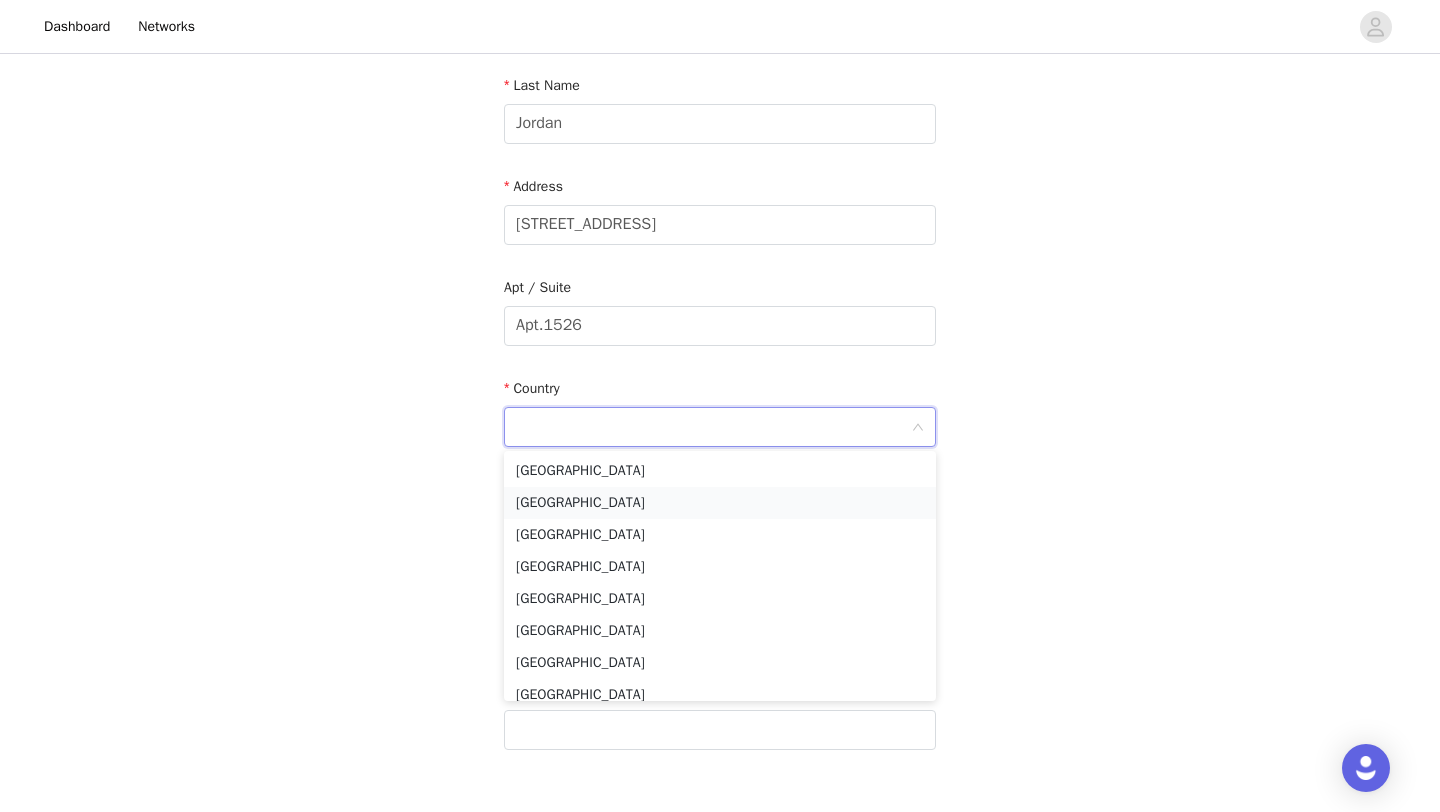 click on "[GEOGRAPHIC_DATA]" at bounding box center [720, 503] 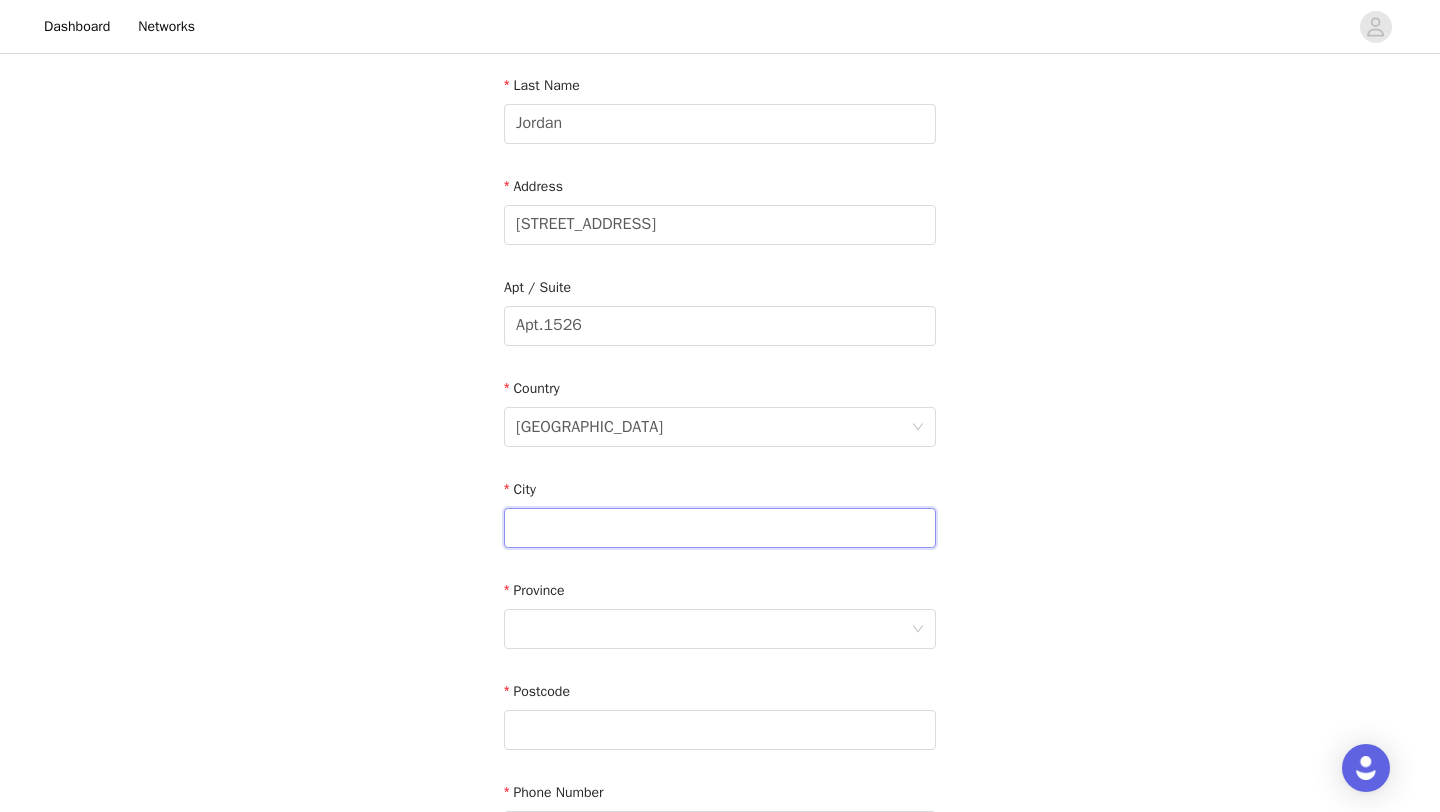click at bounding box center (720, 528) 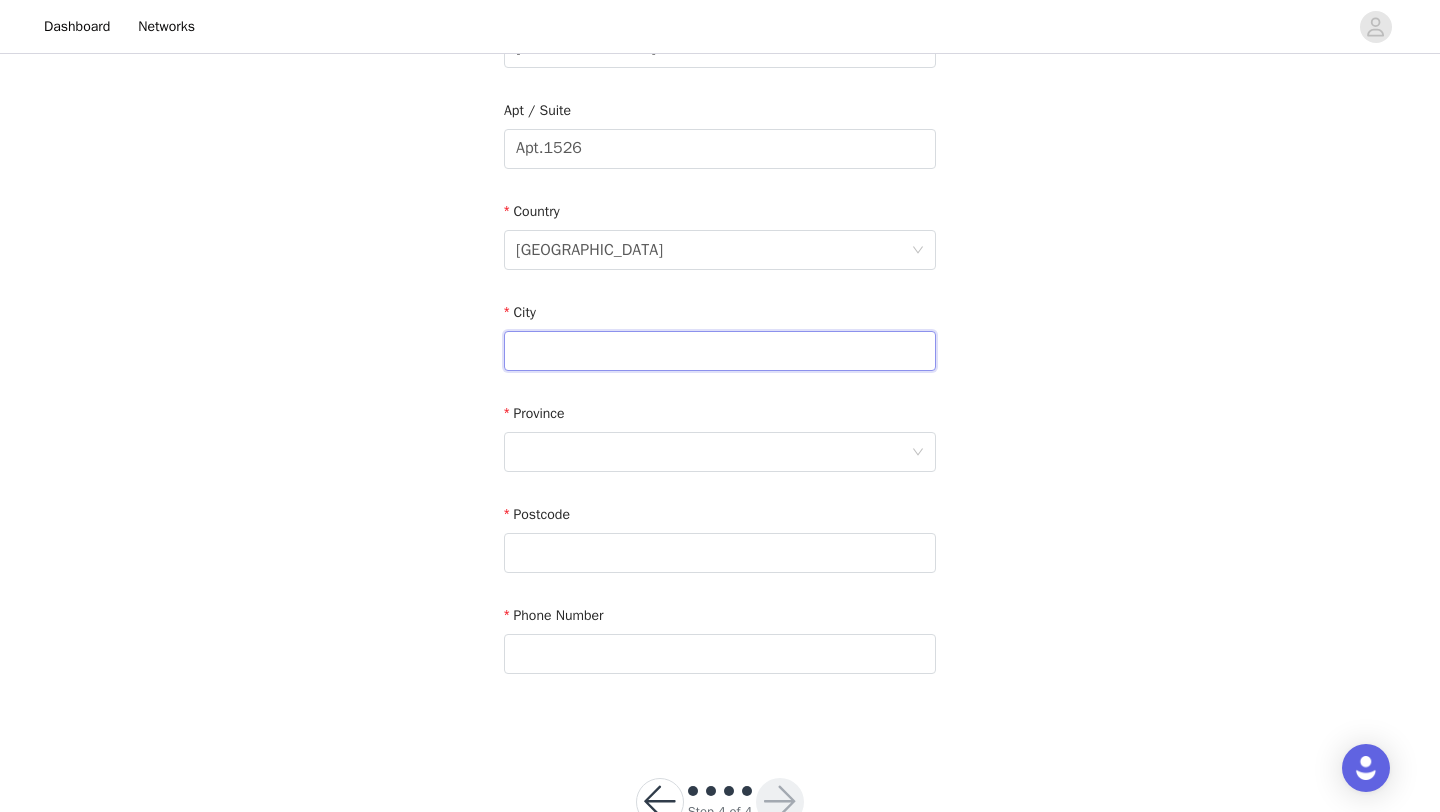 scroll, scrollTop: 551, scrollLeft: 0, axis: vertical 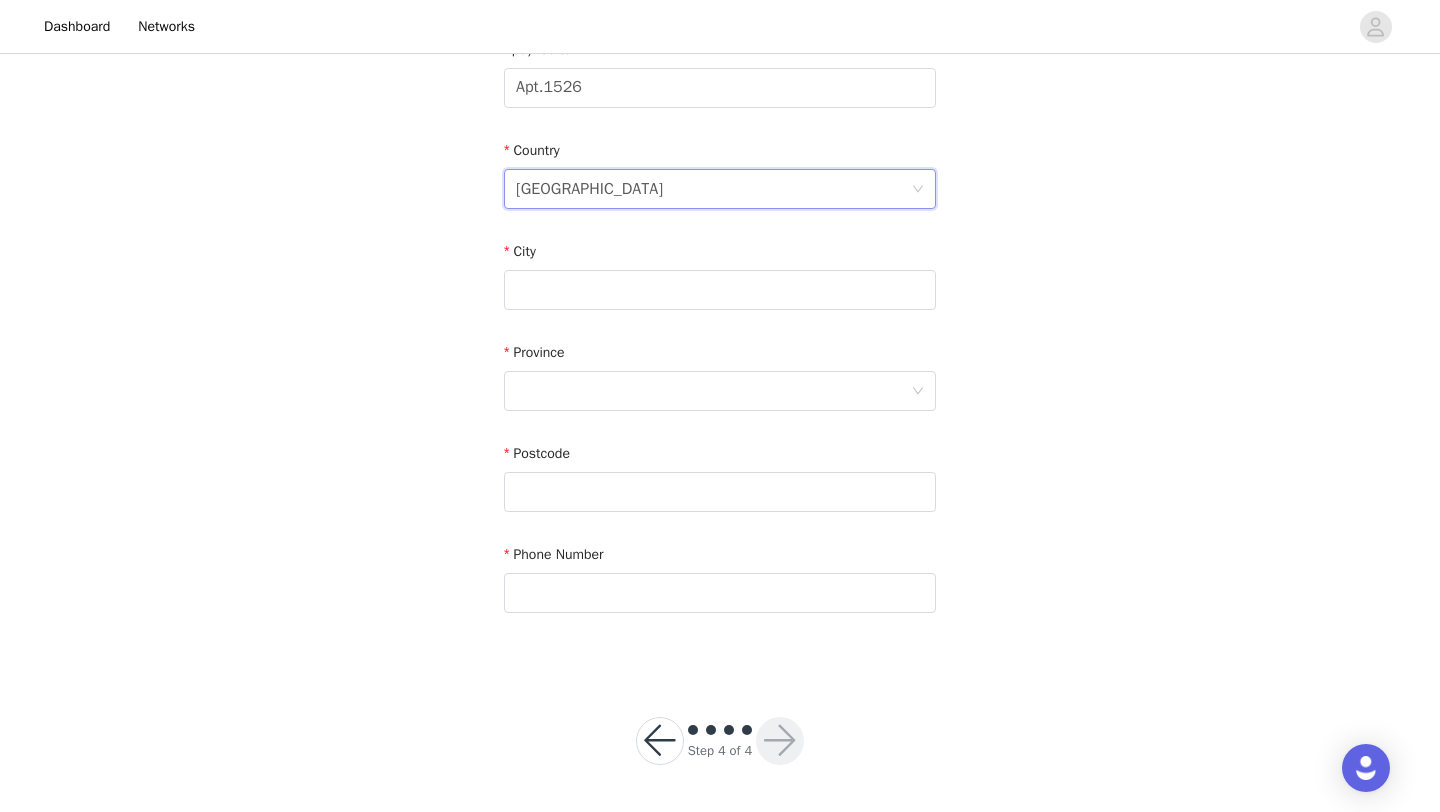 click on "[GEOGRAPHIC_DATA]" at bounding box center (713, 189) 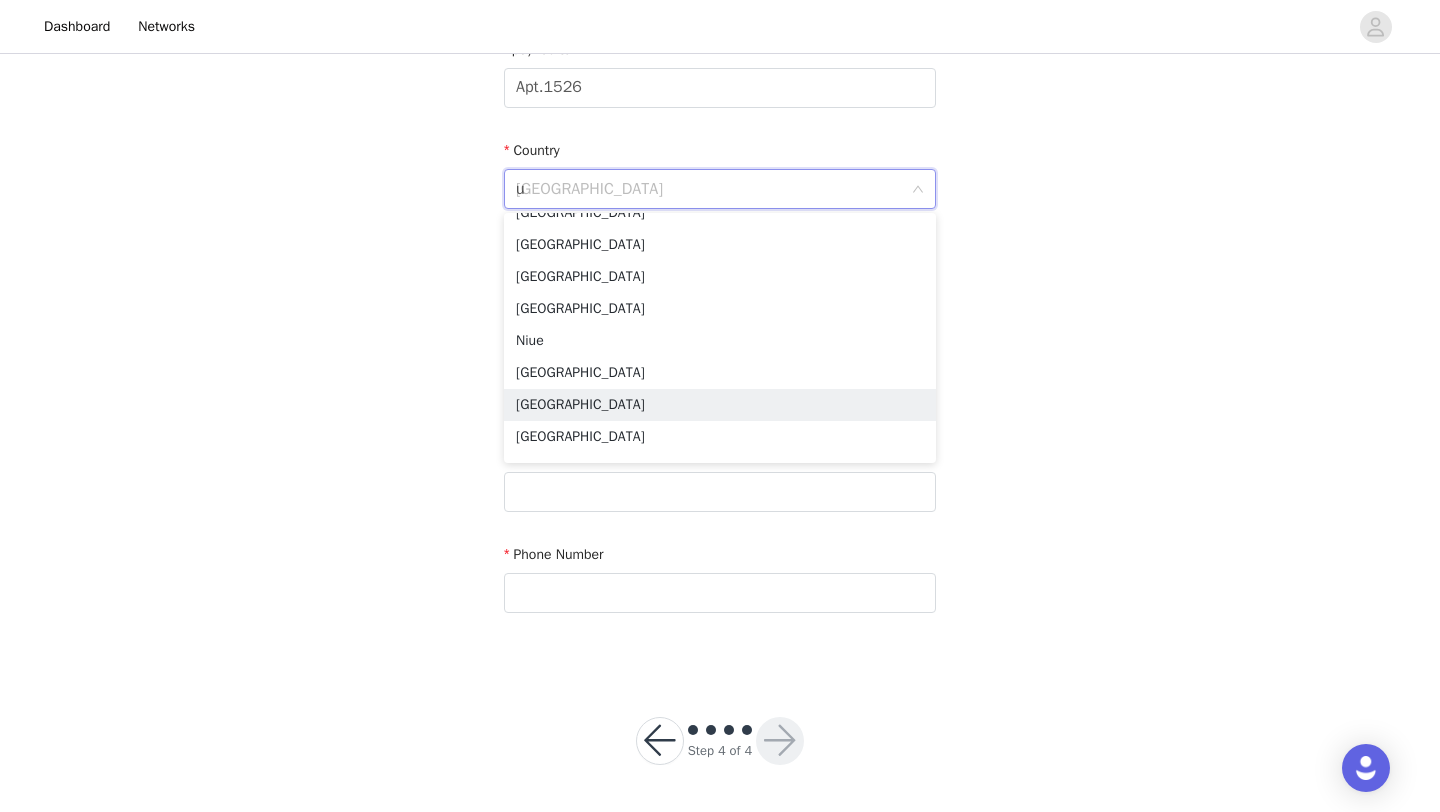 scroll, scrollTop: 4, scrollLeft: 0, axis: vertical 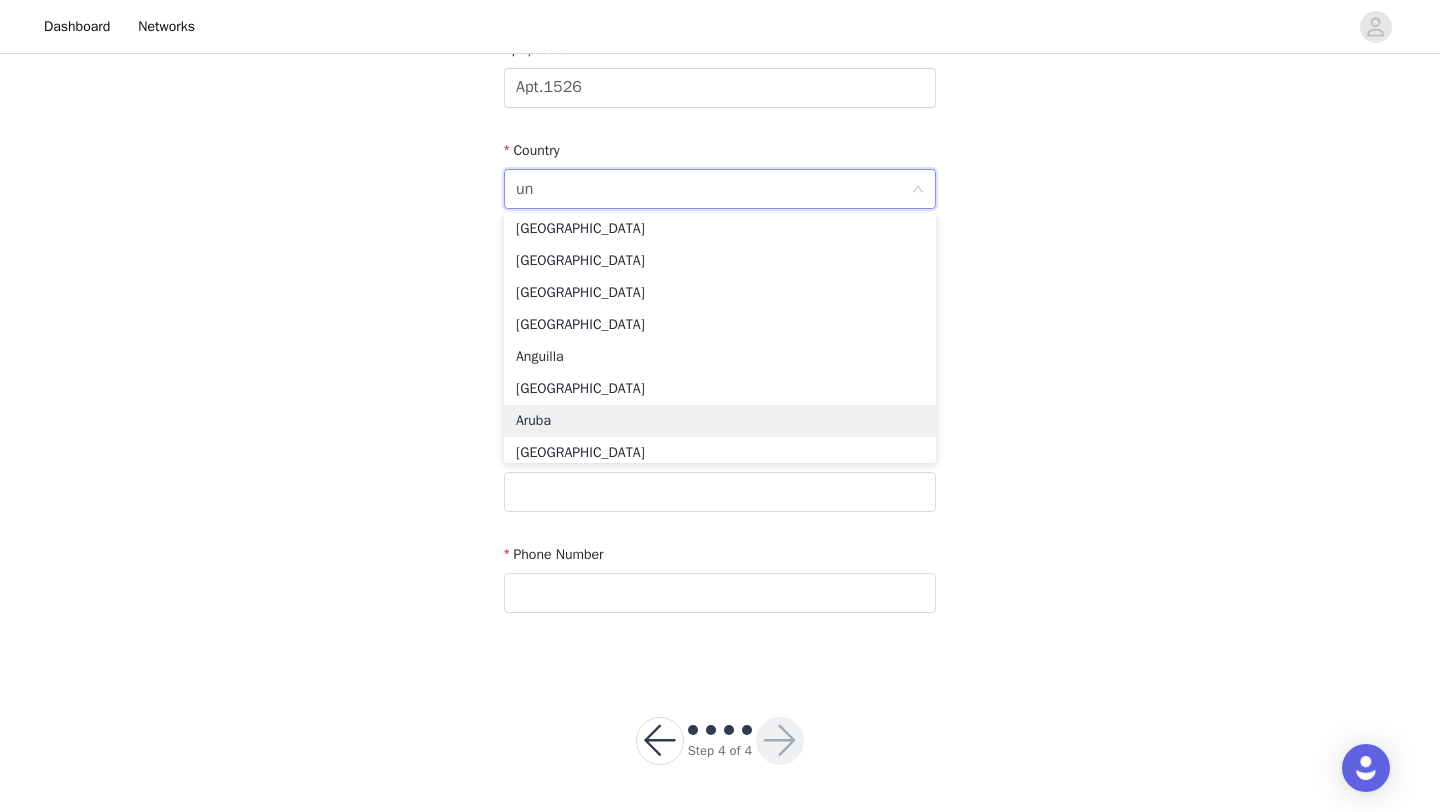 type on "uni" 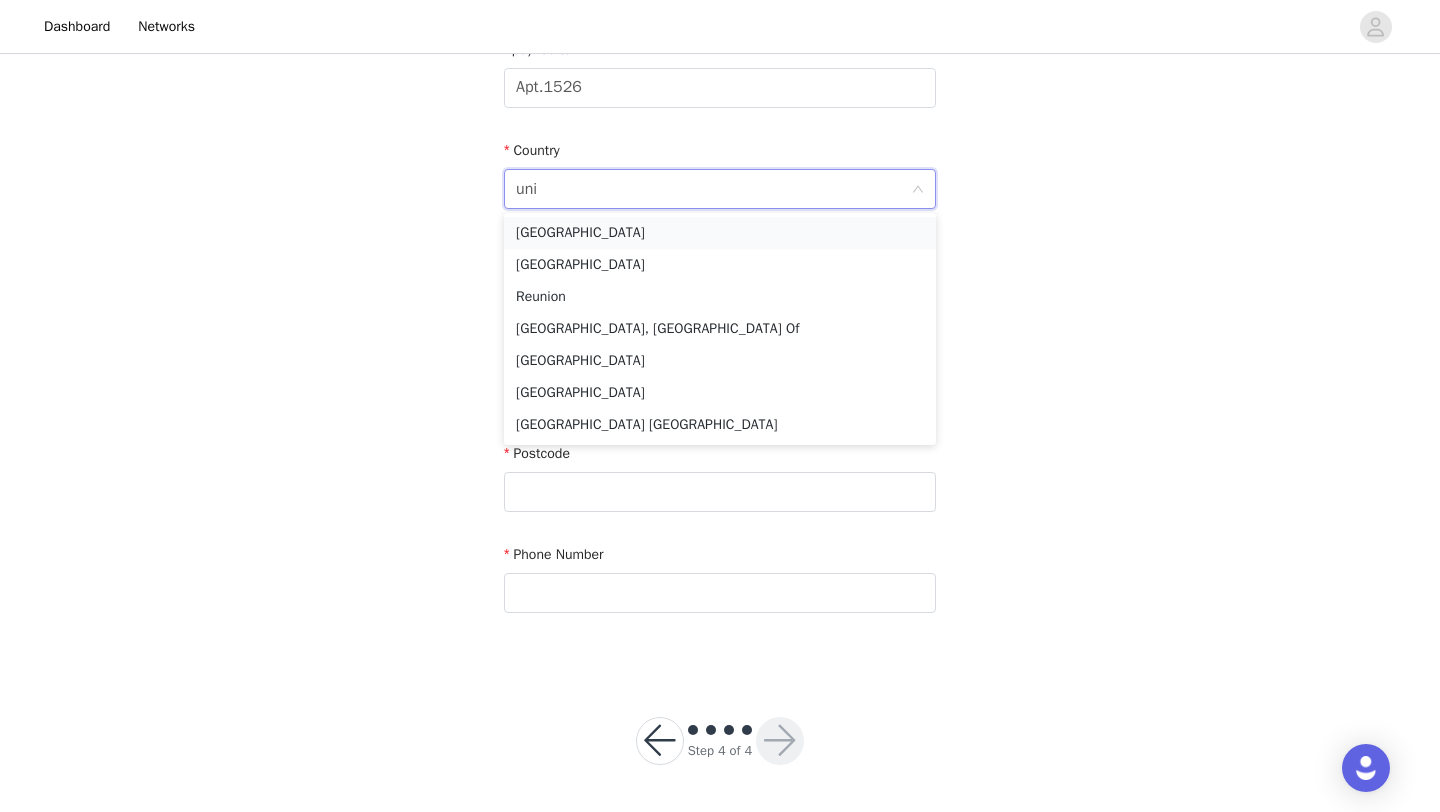 click on "[GEOGRAPHIC_DATA]" at bounding box center (720, 233) 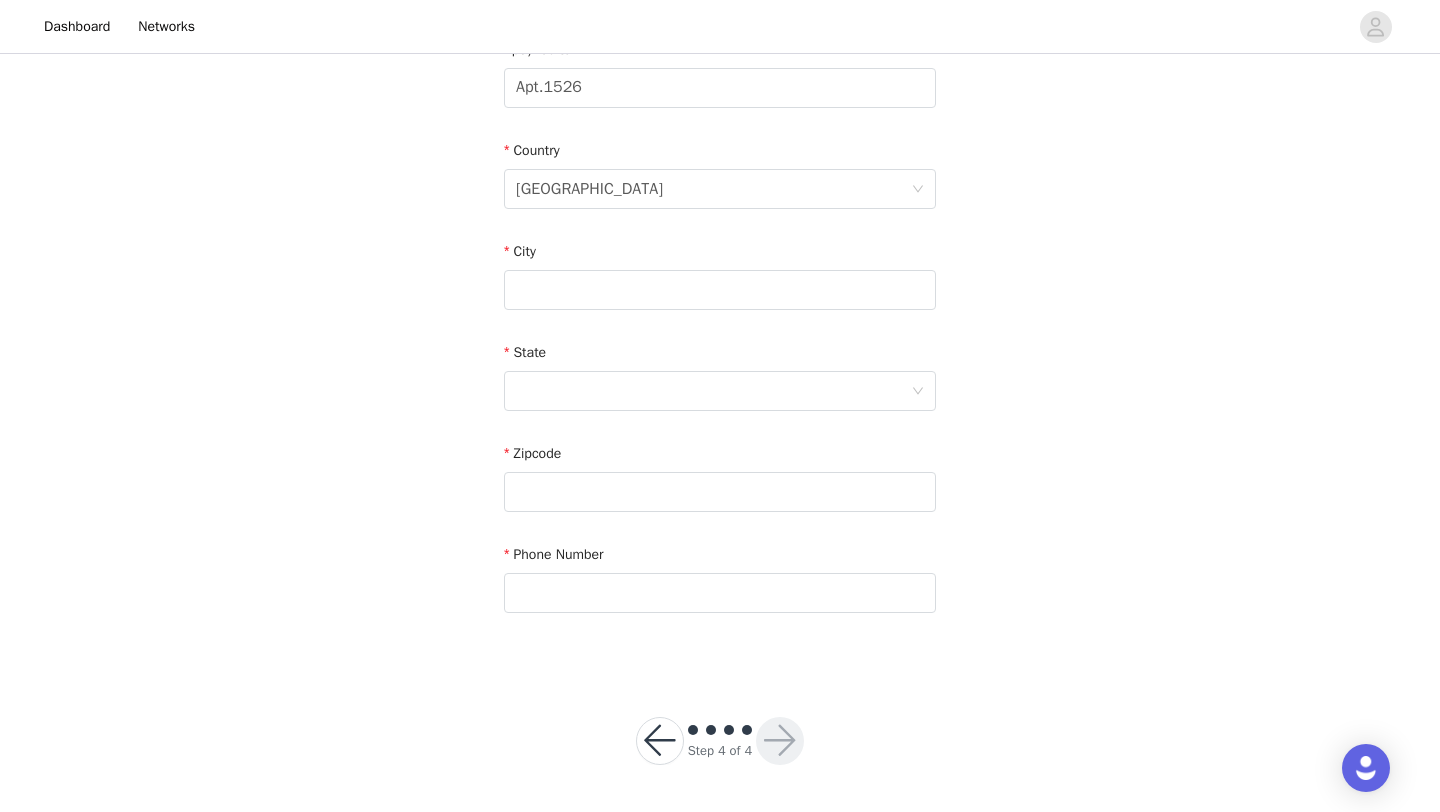 click on "City" at bounding box center (720, 255) 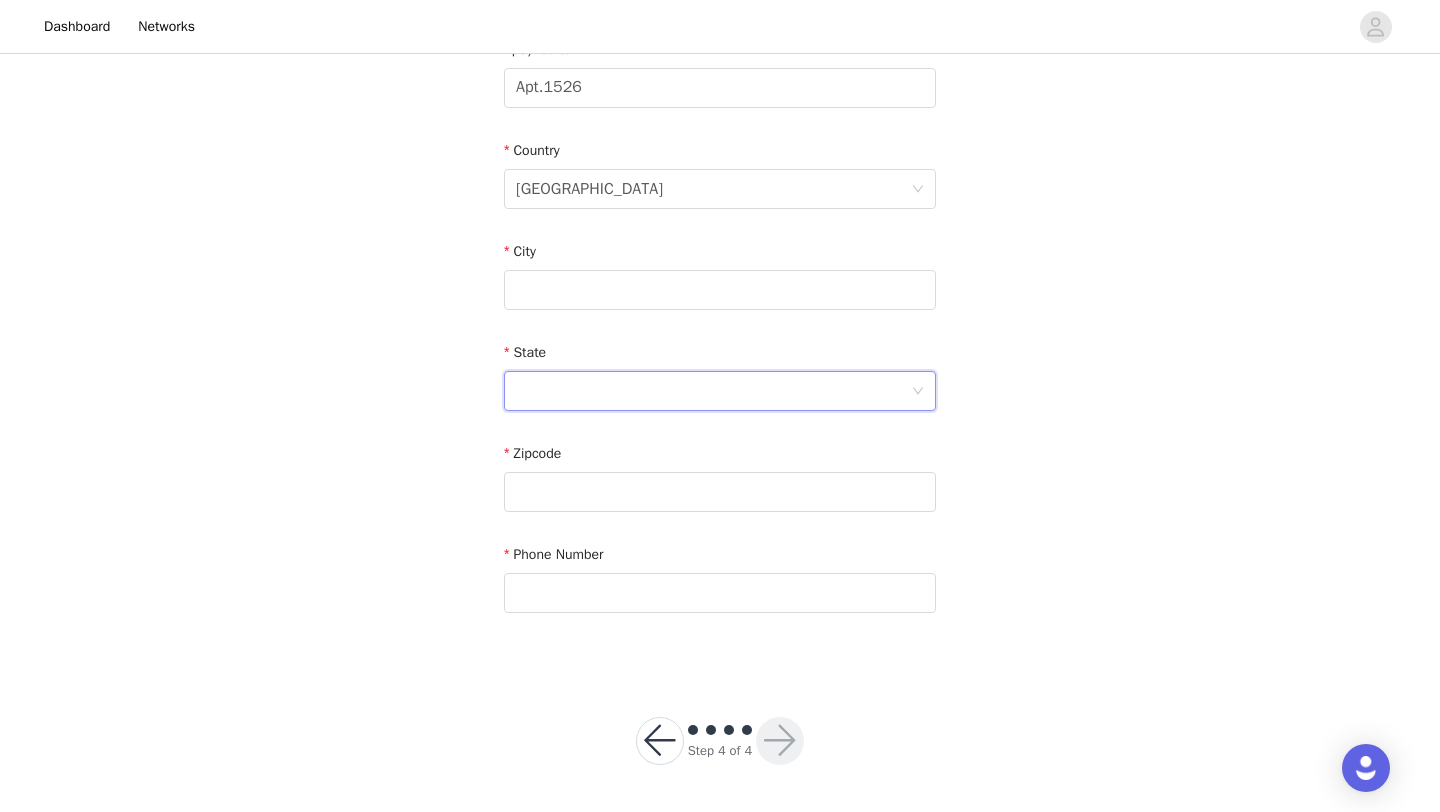 click at bounding box center [713, 391] 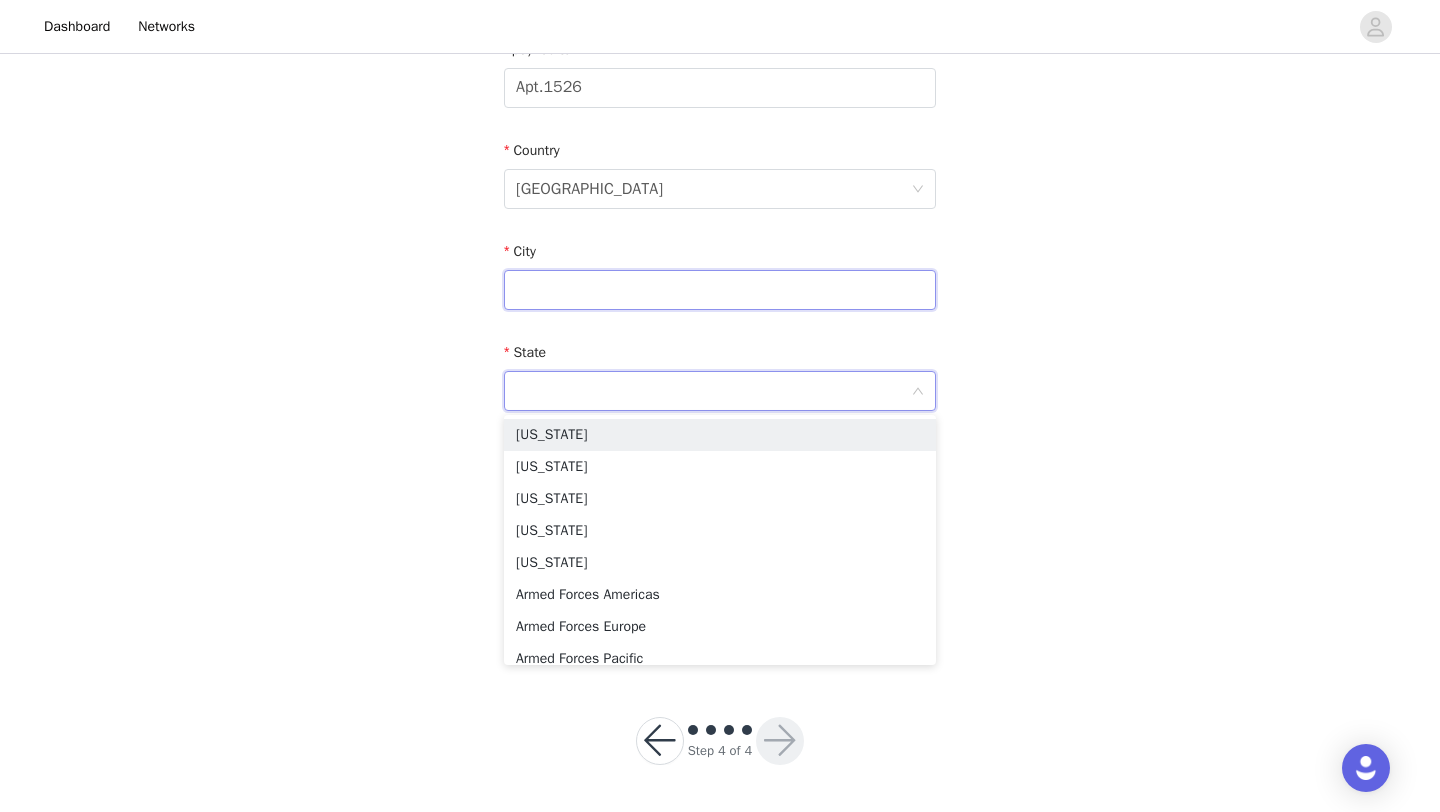click at bounding box center (720, 290) 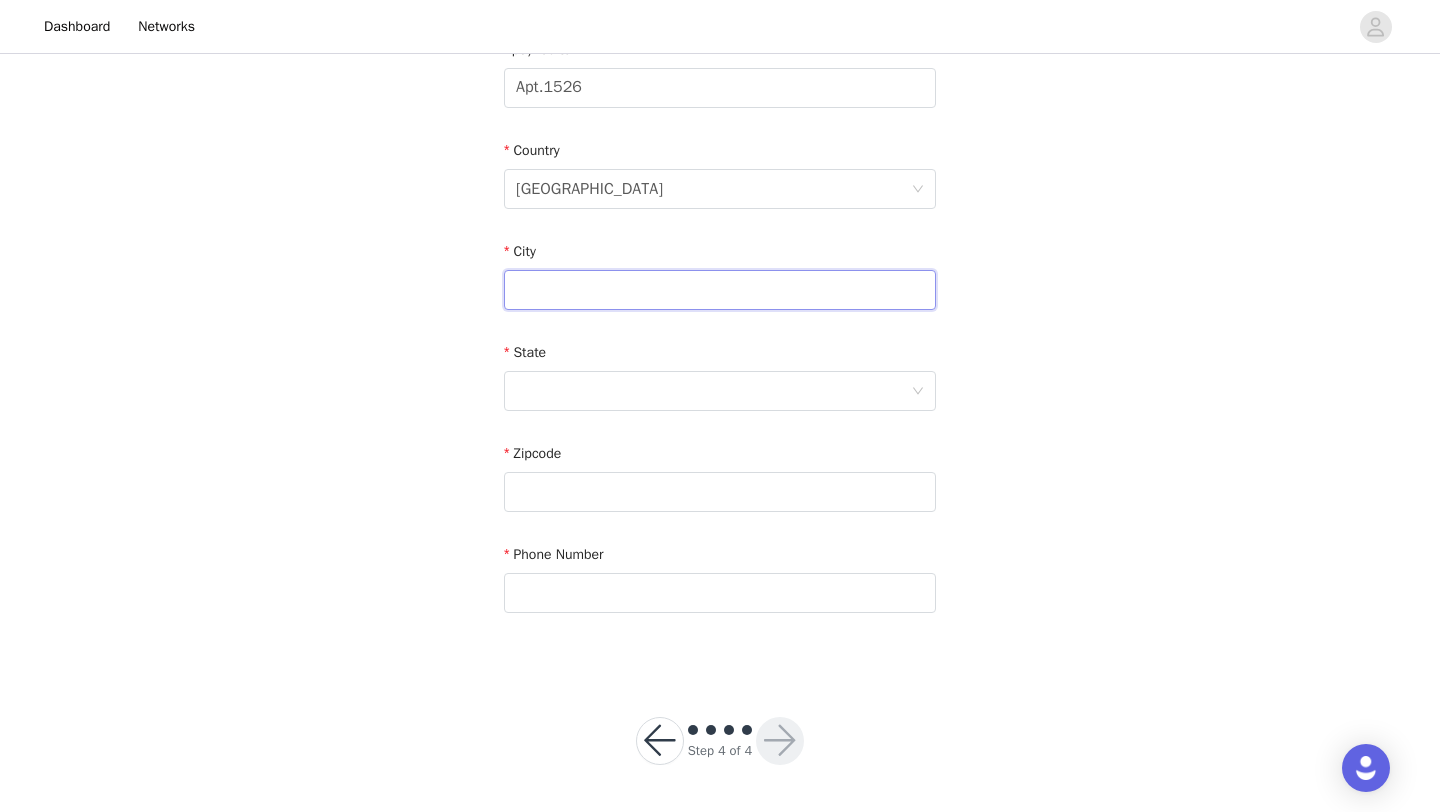 paste on "[GEOGRAPHIC_DATA]" 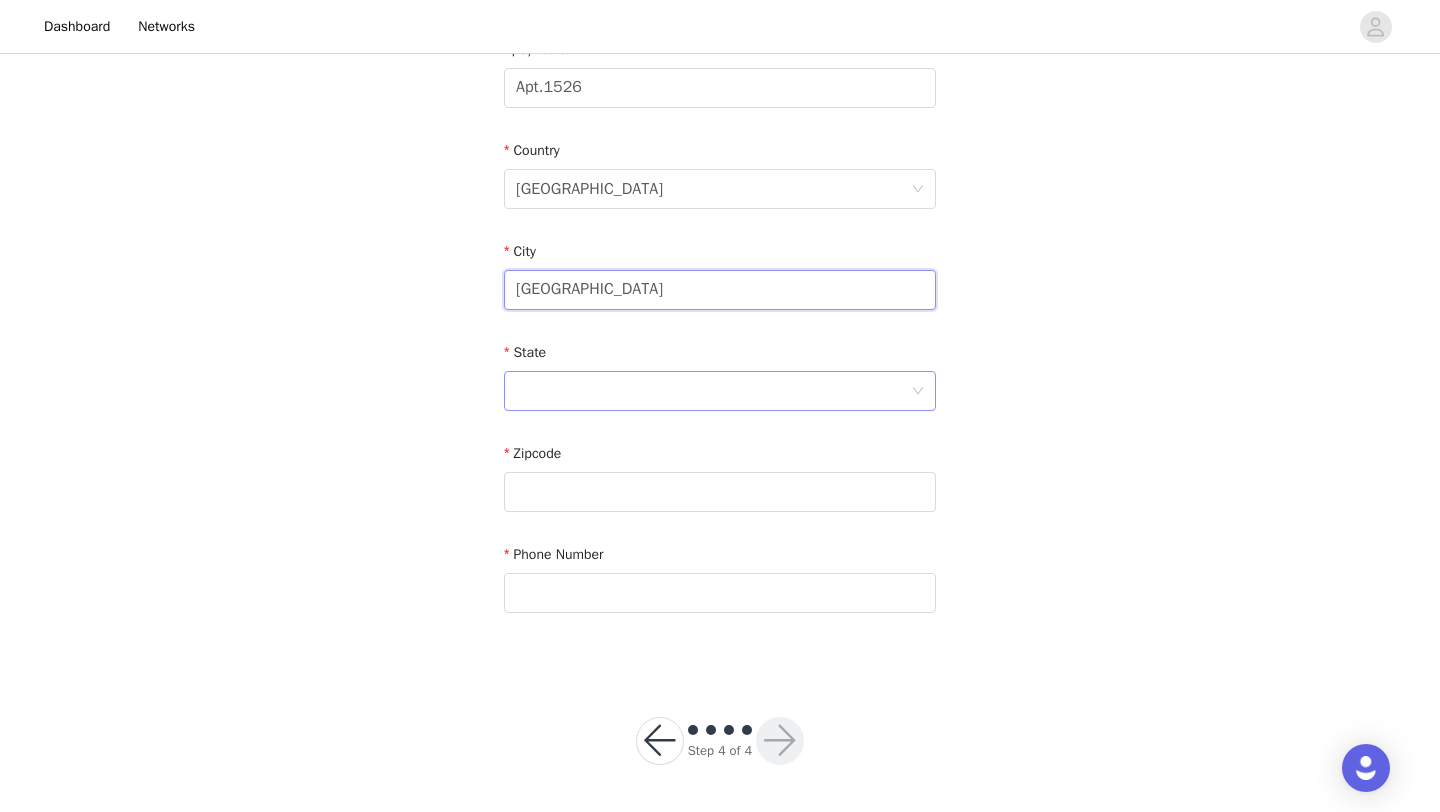 type on "[GEOGRAPHIC_DATA]" 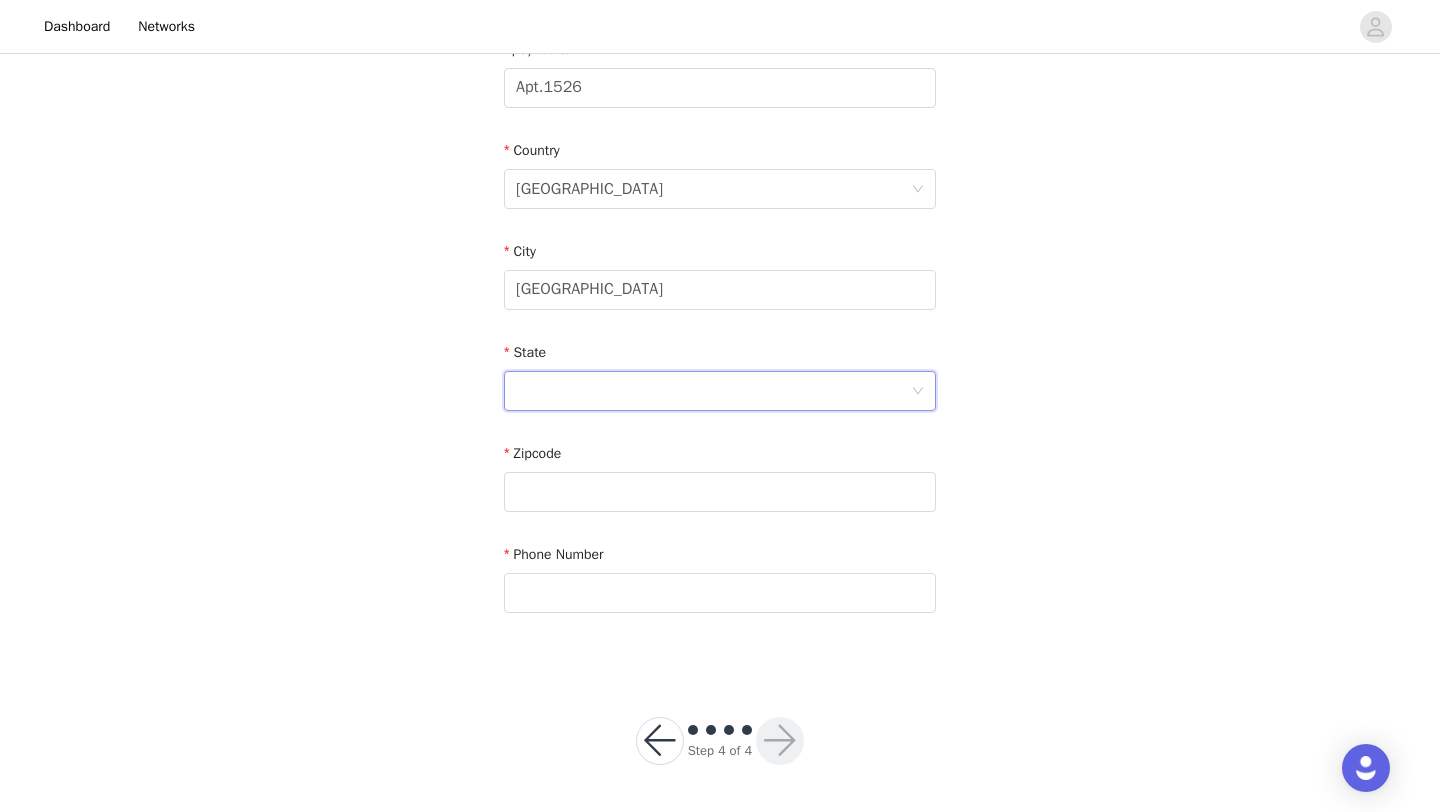 click at bounding box center [713, 391] 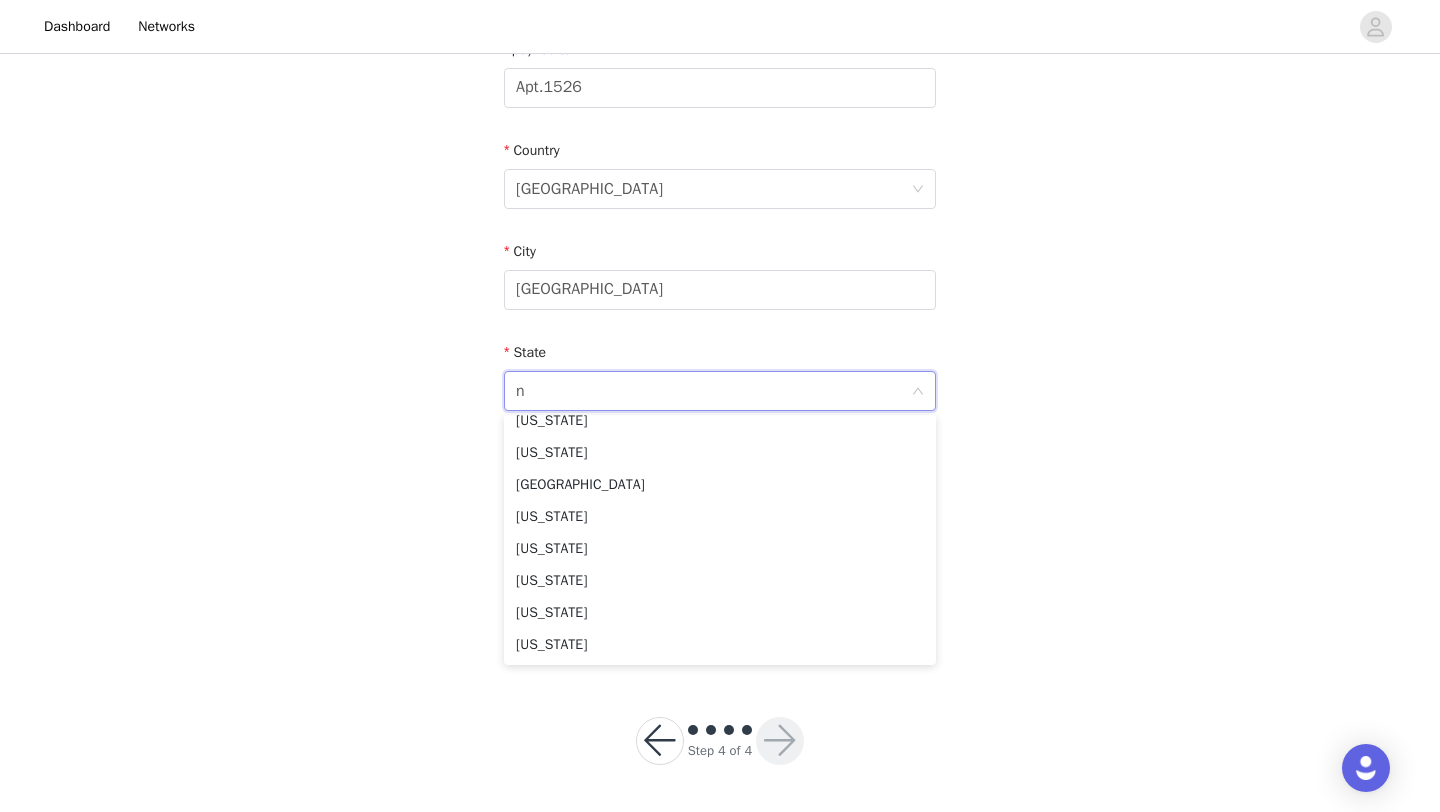 scroll, scrollTop: 4, scrollLeft: 0, axis: vertical 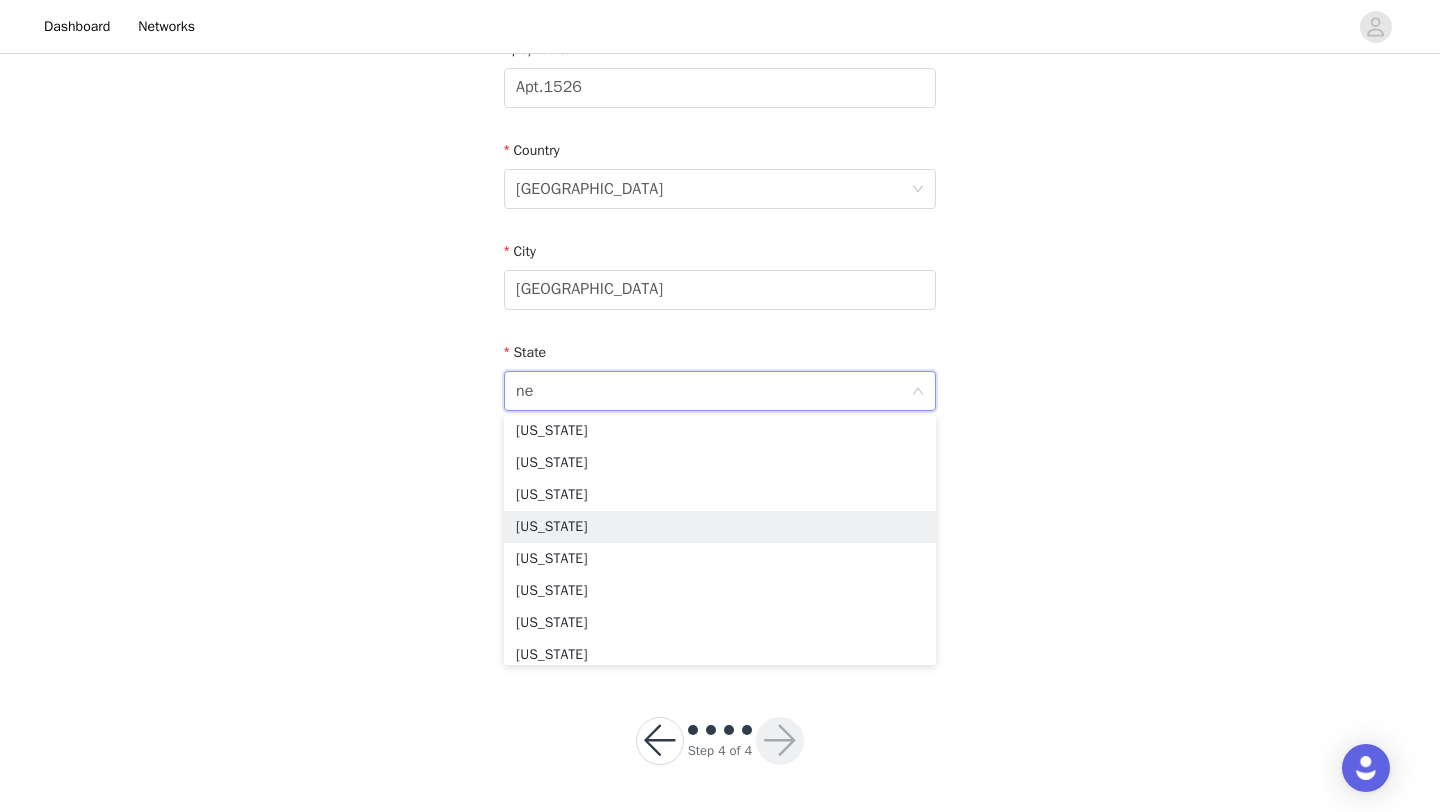 type on "new" 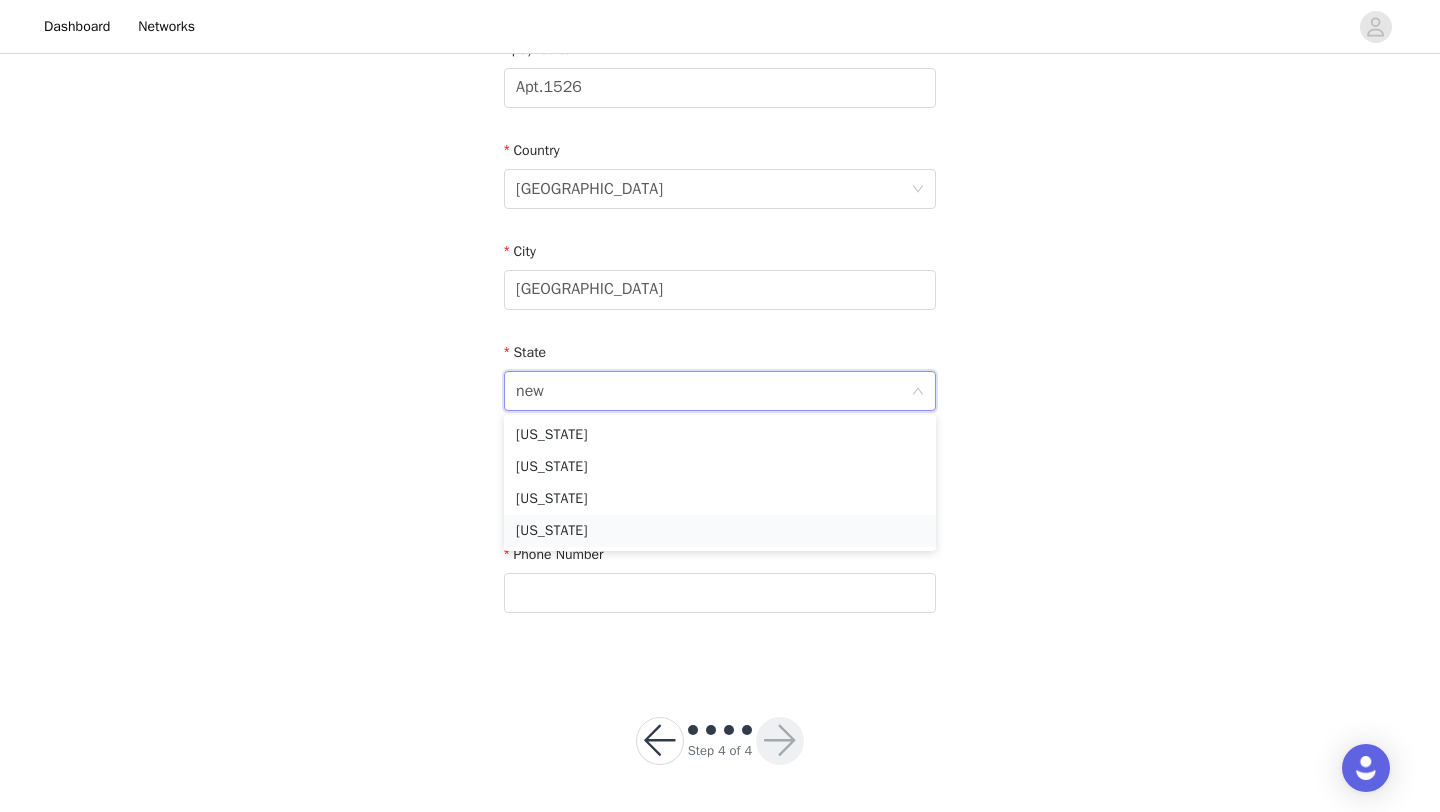 click on "[US_STATE]" at bounding box center [720, 531] 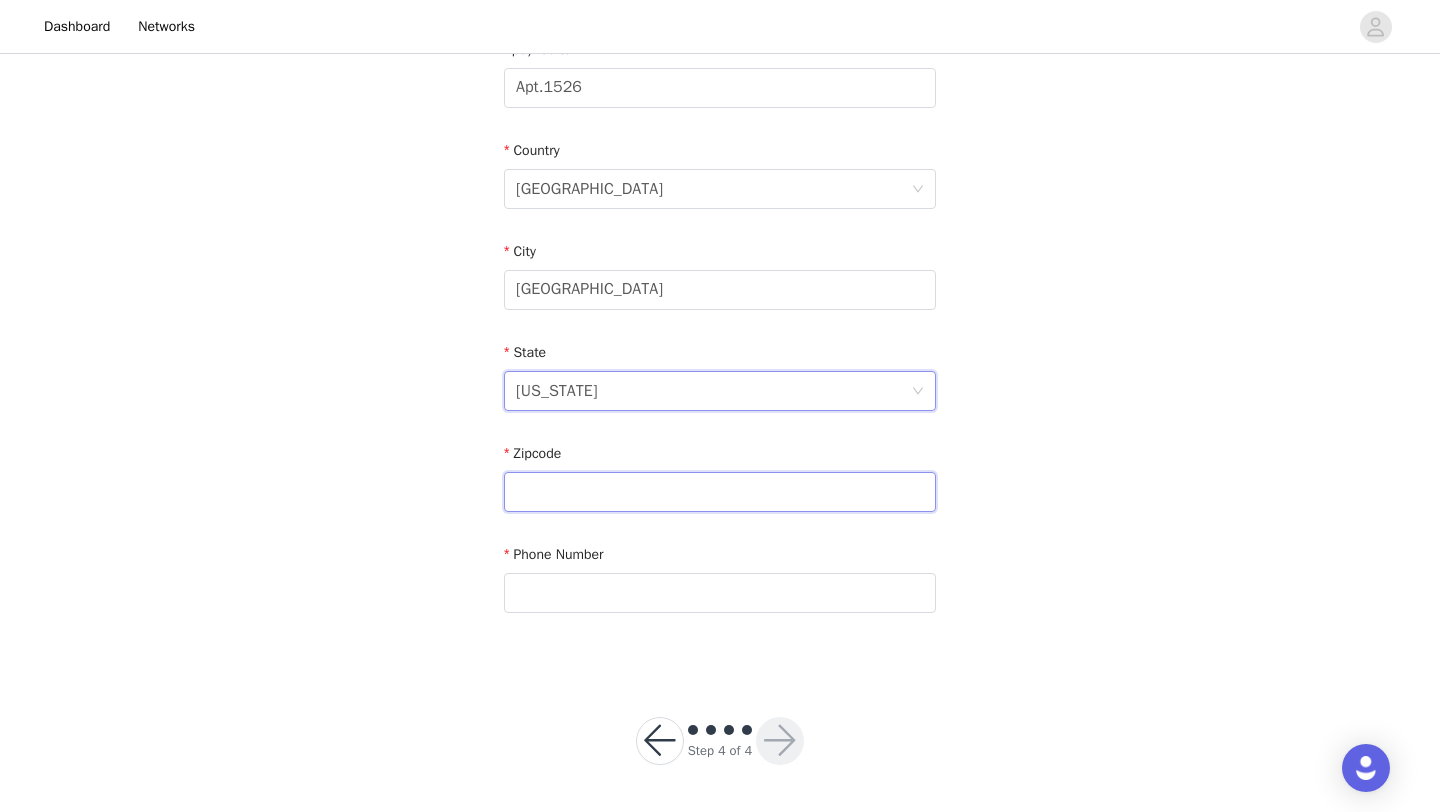 click at bounding box center [720, 492] 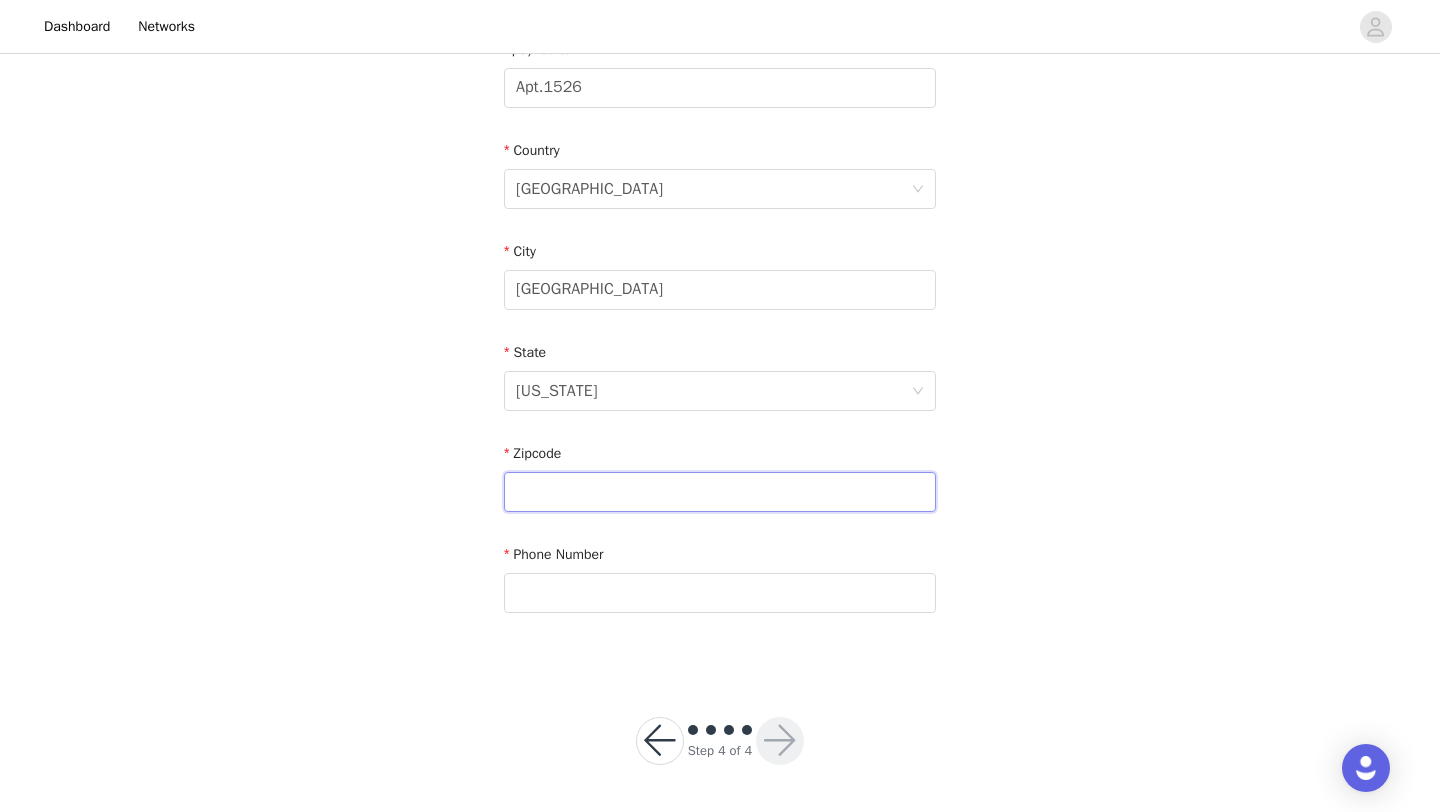 paste on "10601" 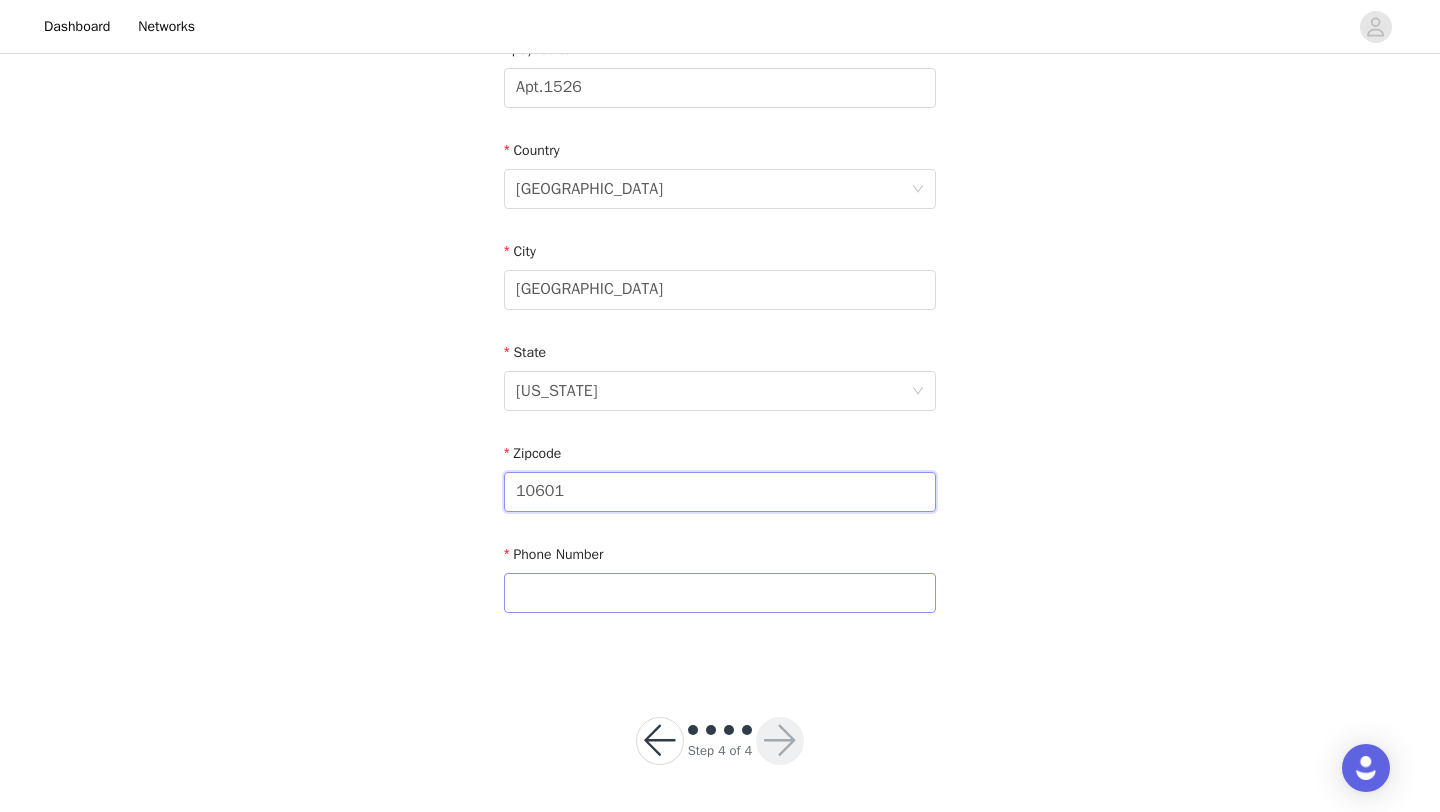type on "10601" 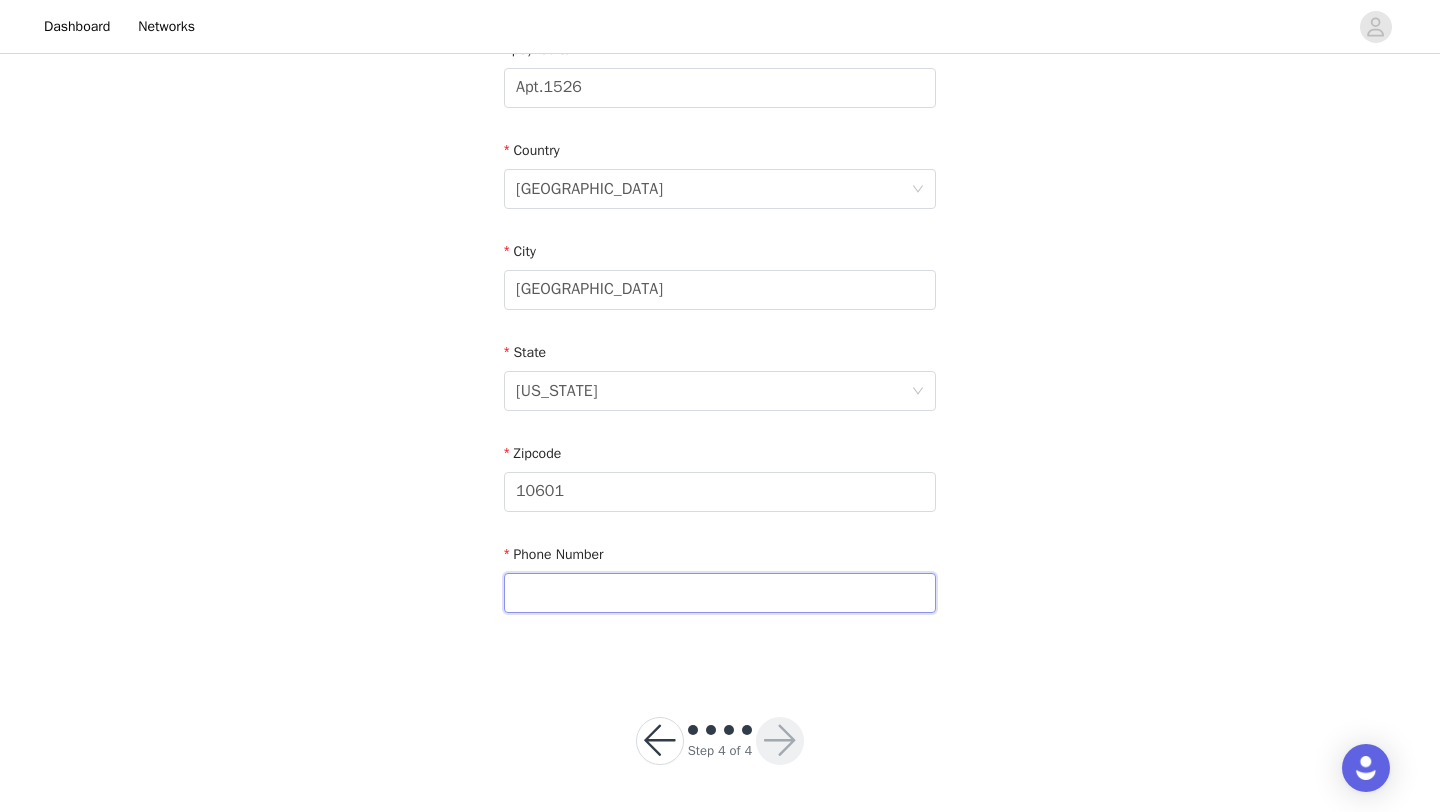 click at bounding box center (720, 593) 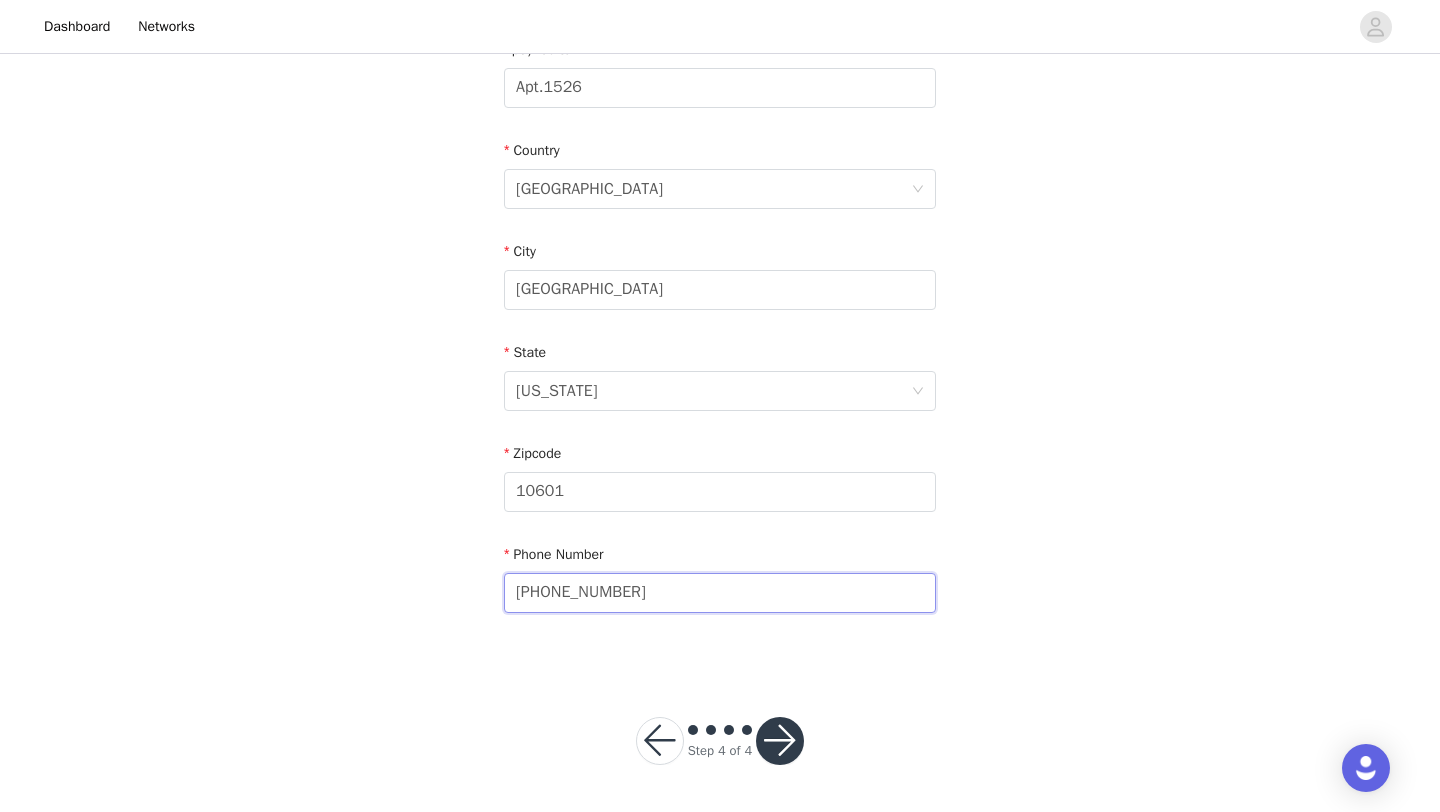 type on "[PHONE_NUMBER]" 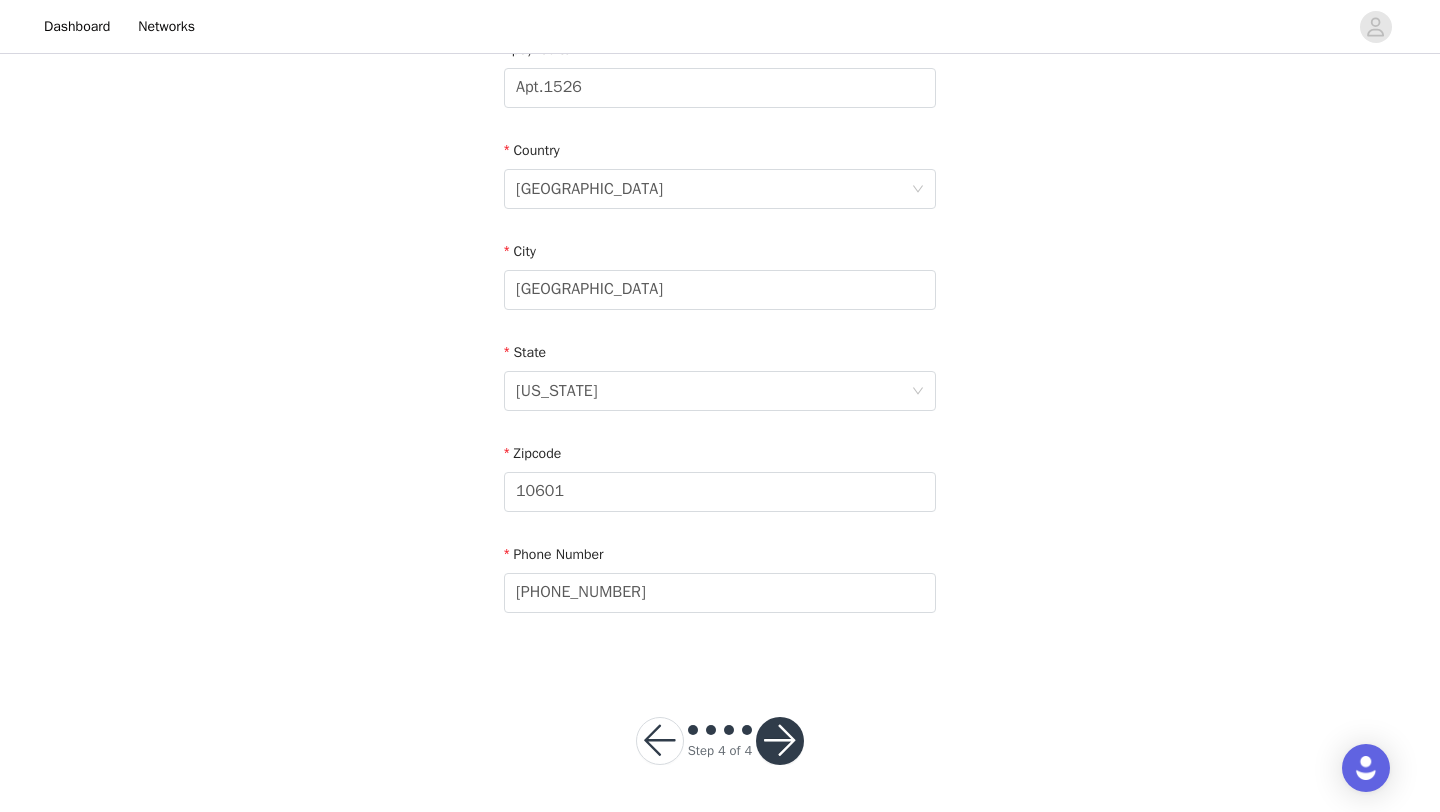 click at bounding box center [780, 741] 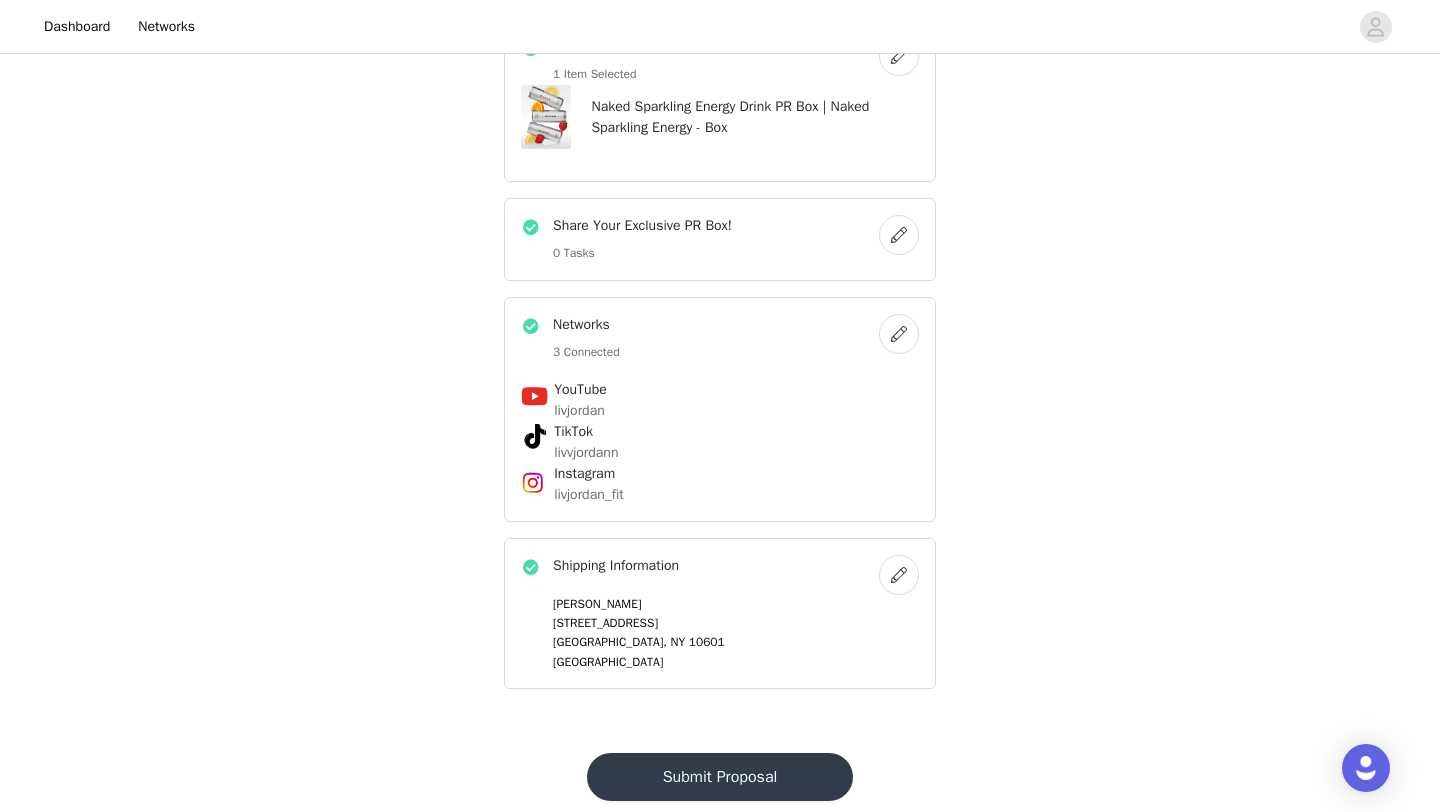 scroll, scrollTop: 513, scrollLeft: 0, axis: vertical 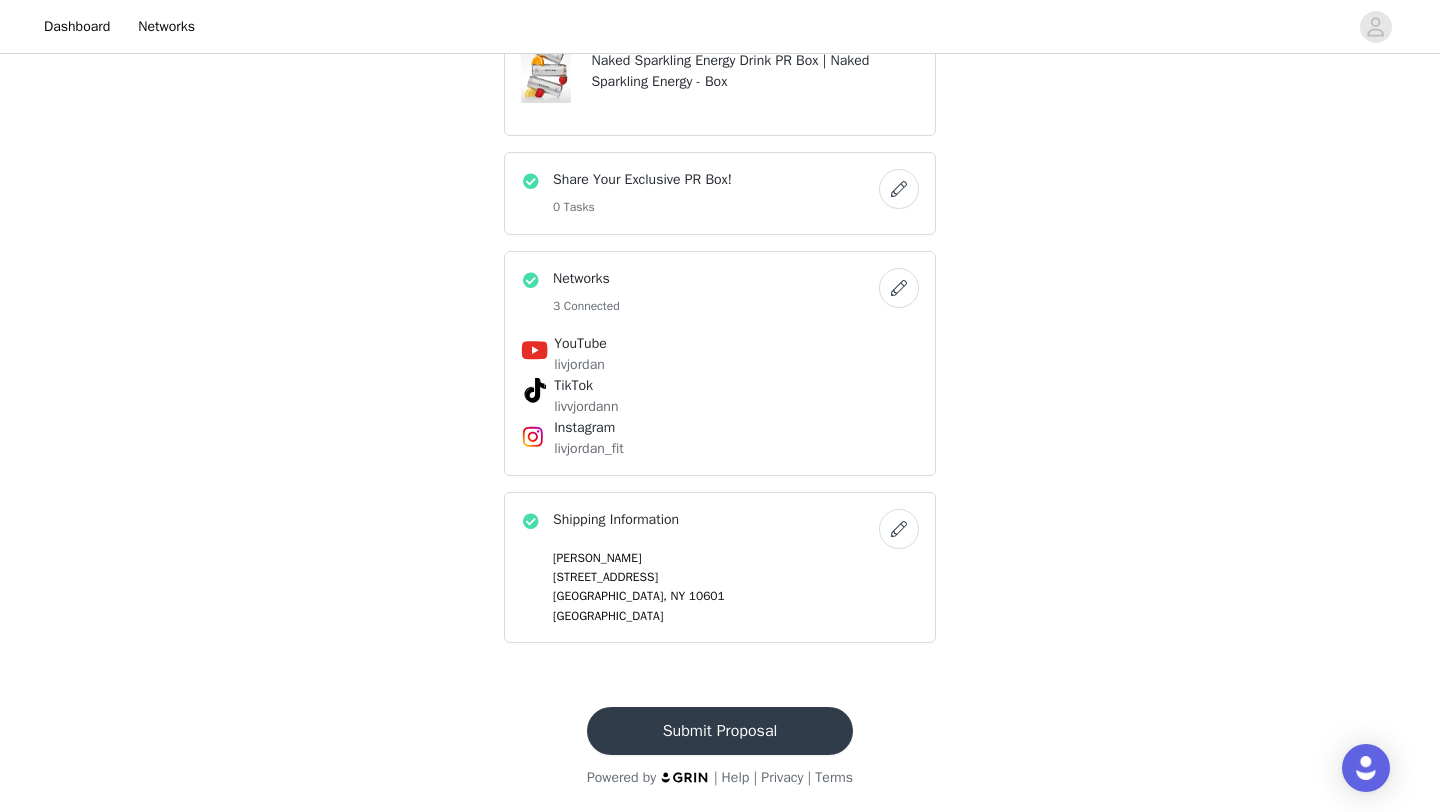 click on "Submit Proposal" at bounding box center (720, 731) 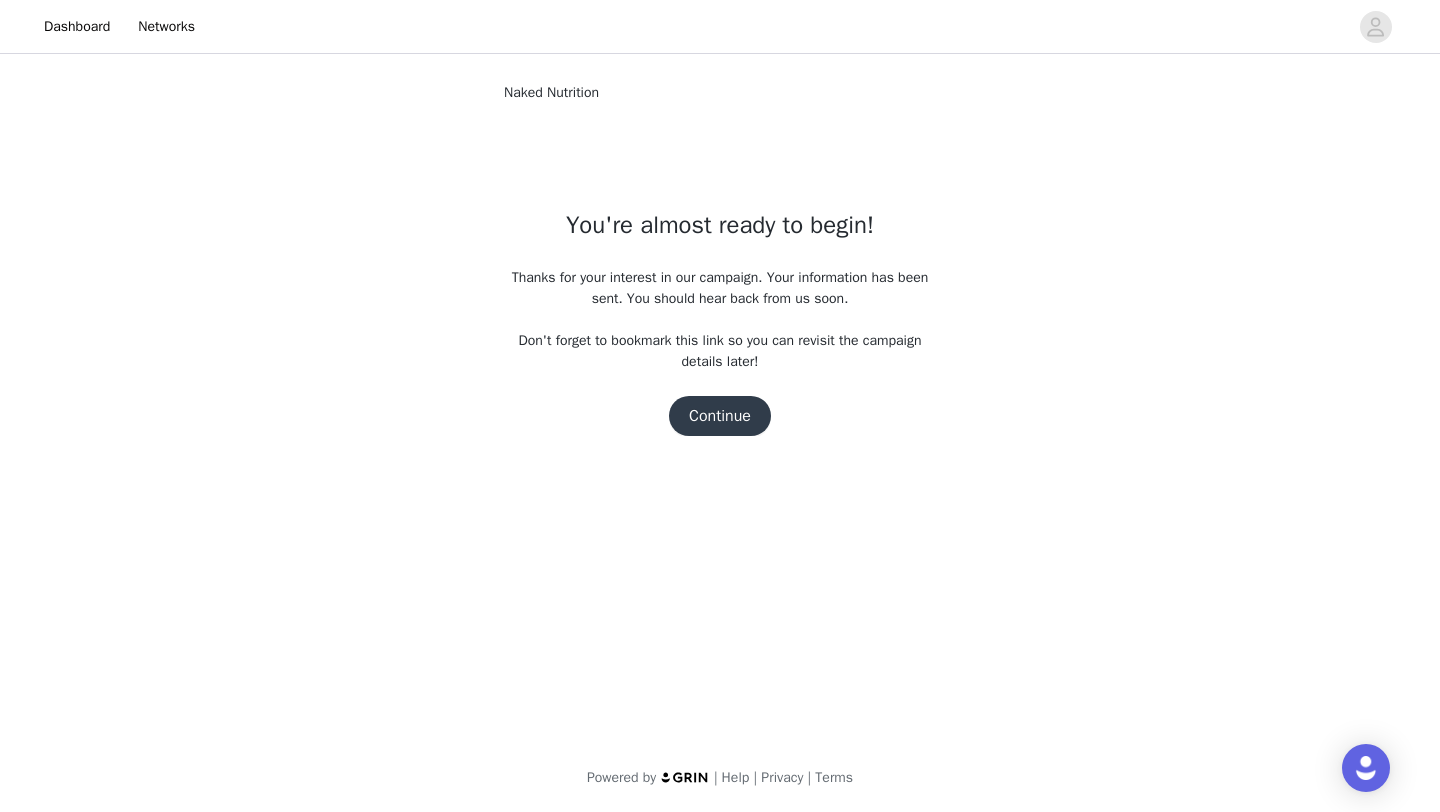 scroll, scrollTop: 0, scrollLeft: 0, axis: both 